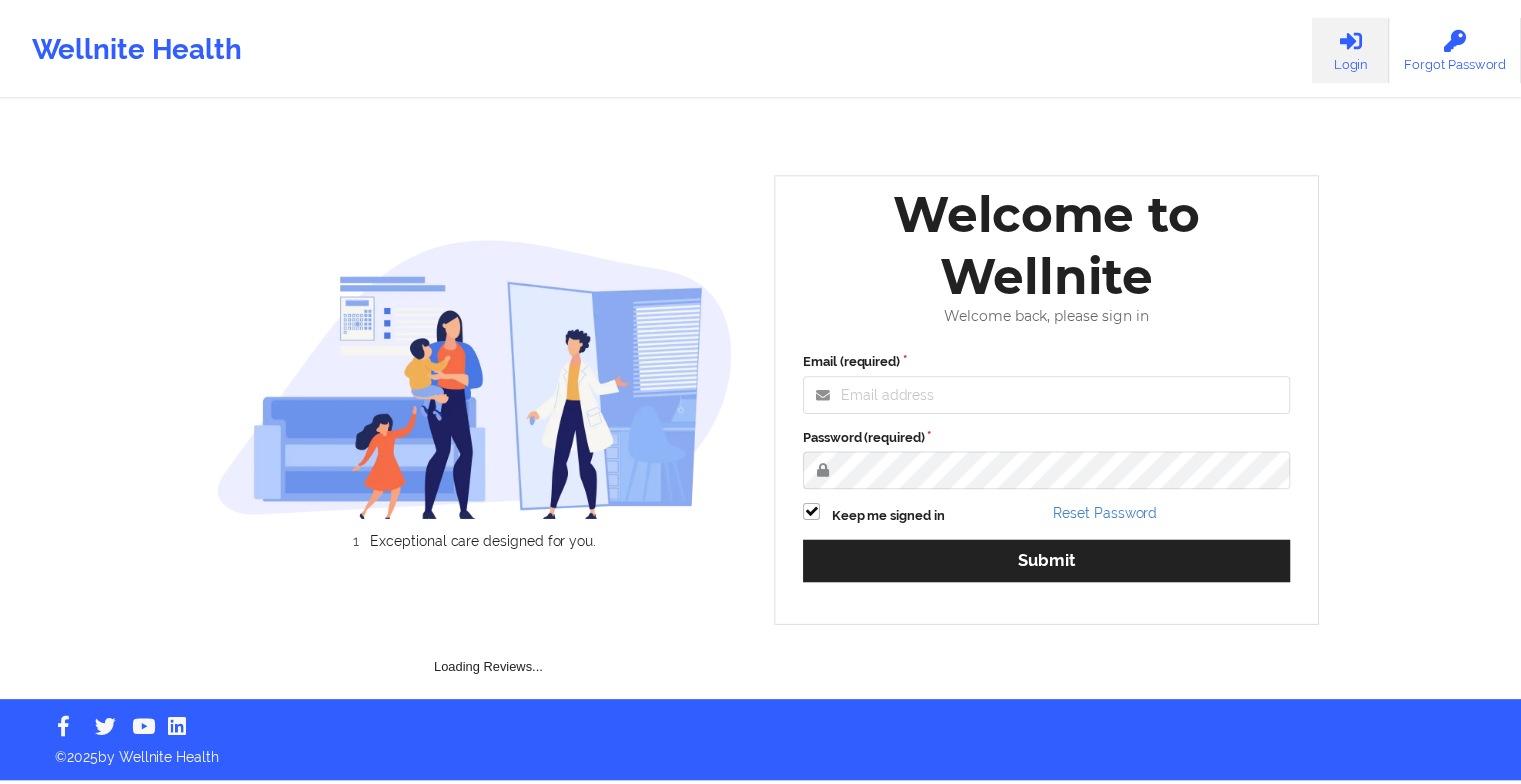 scroll, scrollTop: 0, scrollLeft: 0, axis: both 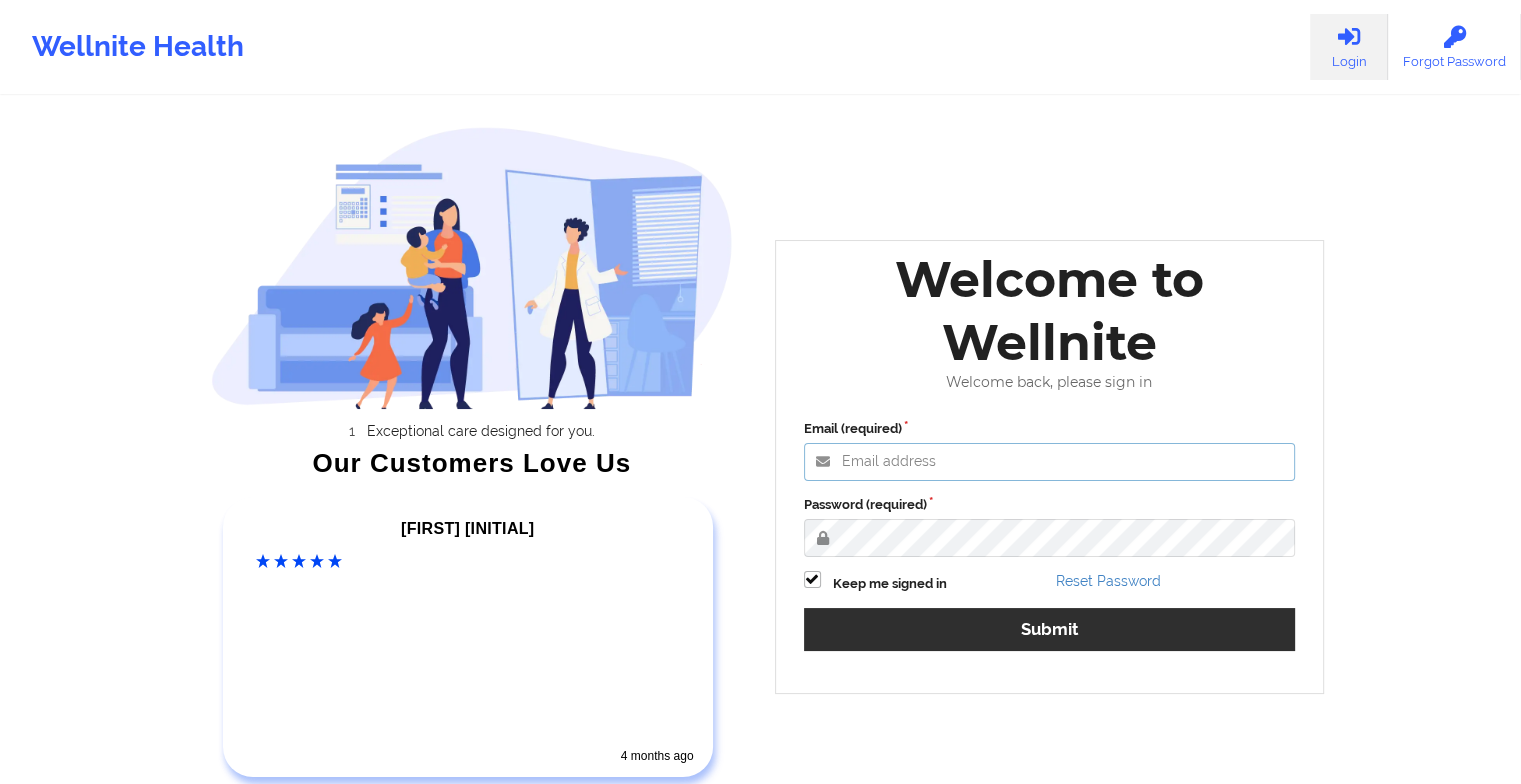 type on "[EMAIL]" 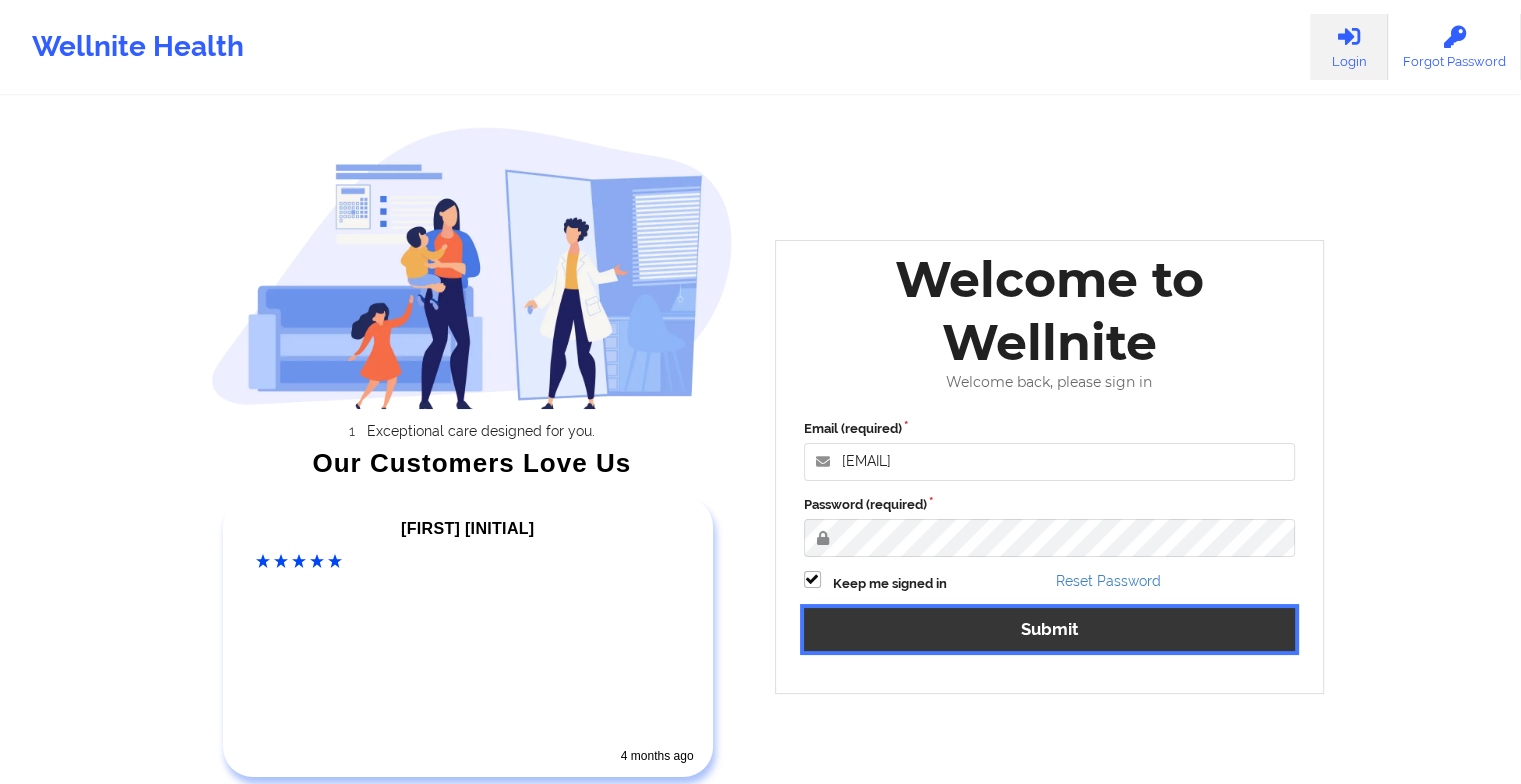 click on "Submit" at bounding box center (1050, 629) 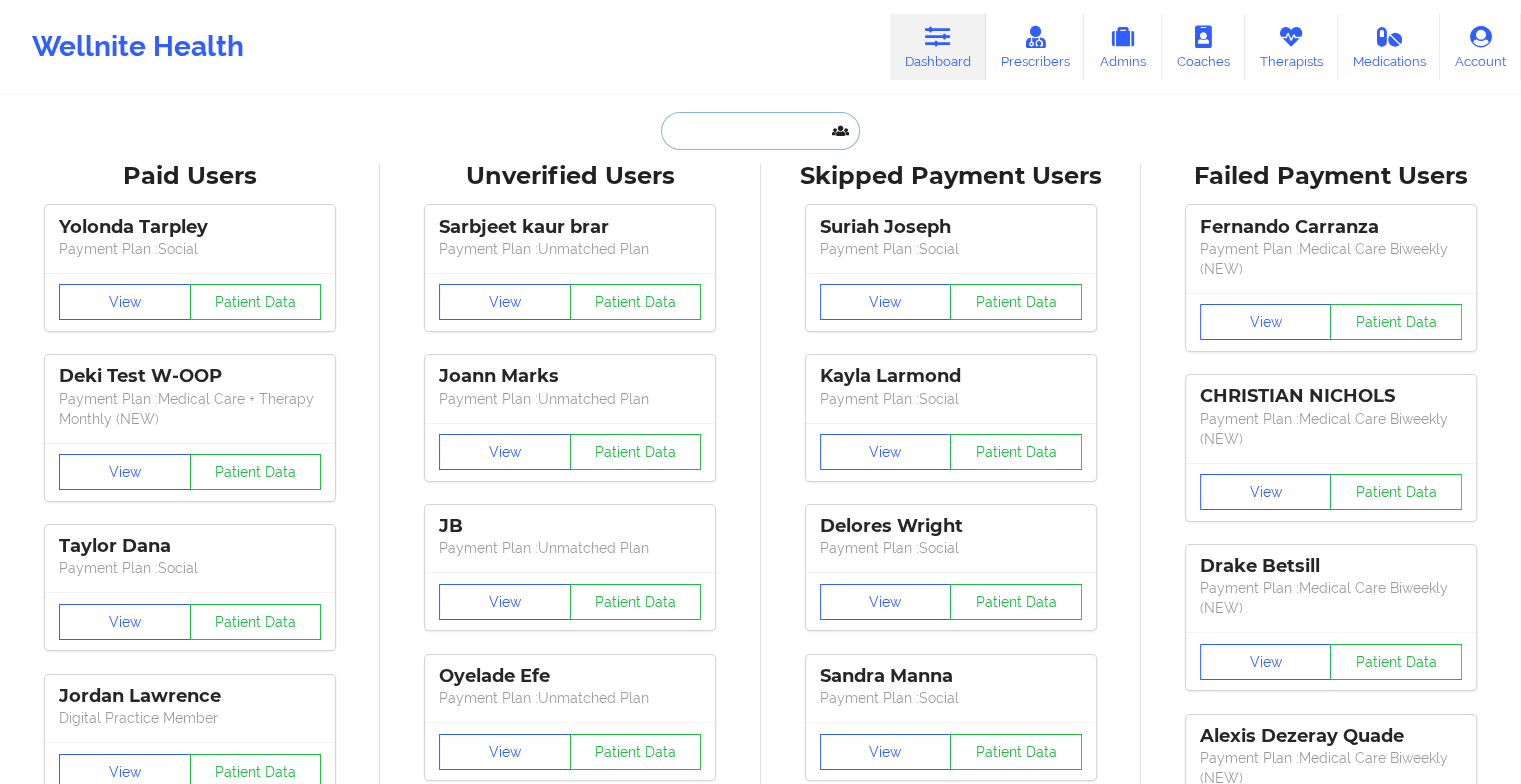 click at bounding box center [760, 131] 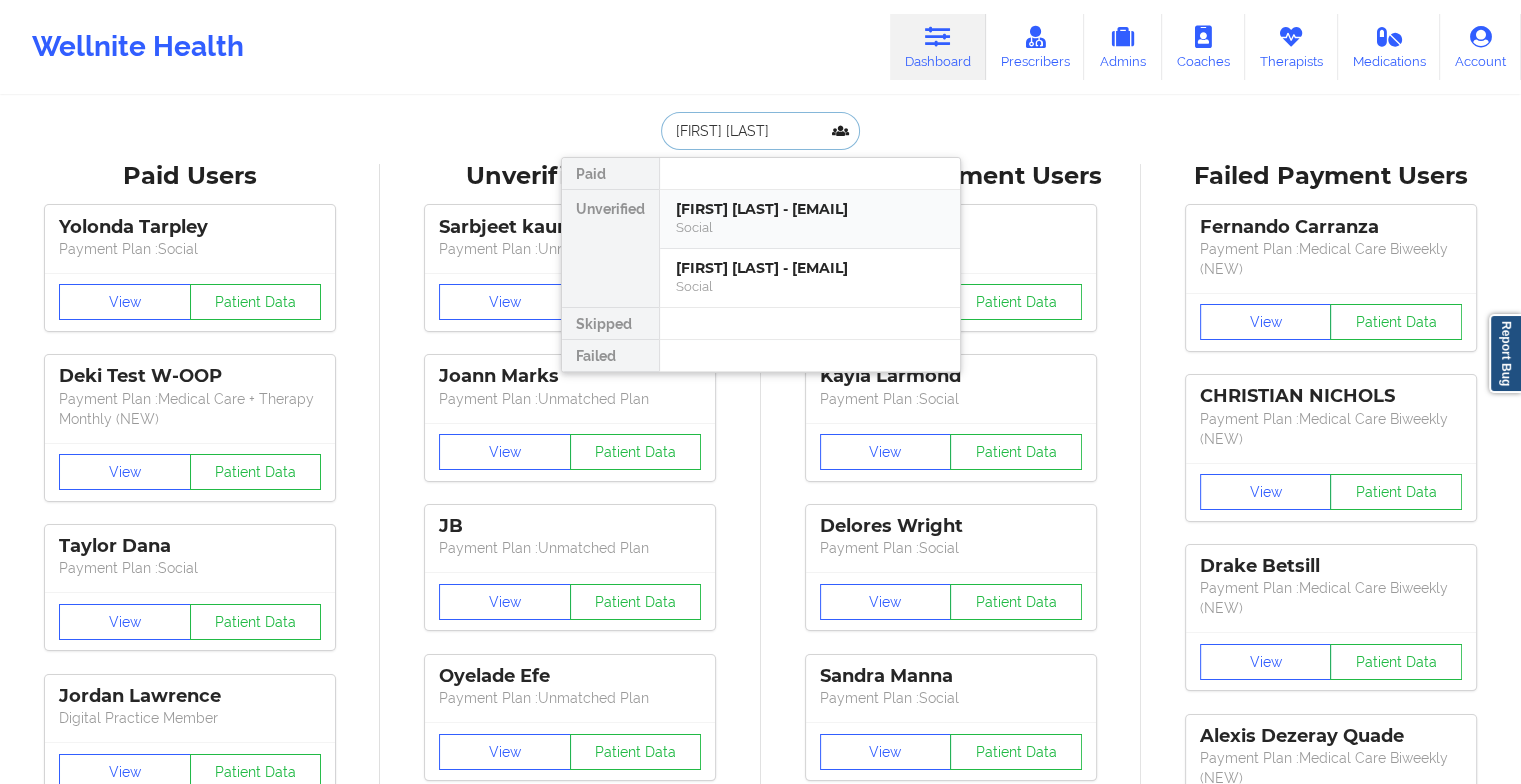 click on "[FIRST] [LAST] - [EMAIL]" at bounding box center (810, 209) 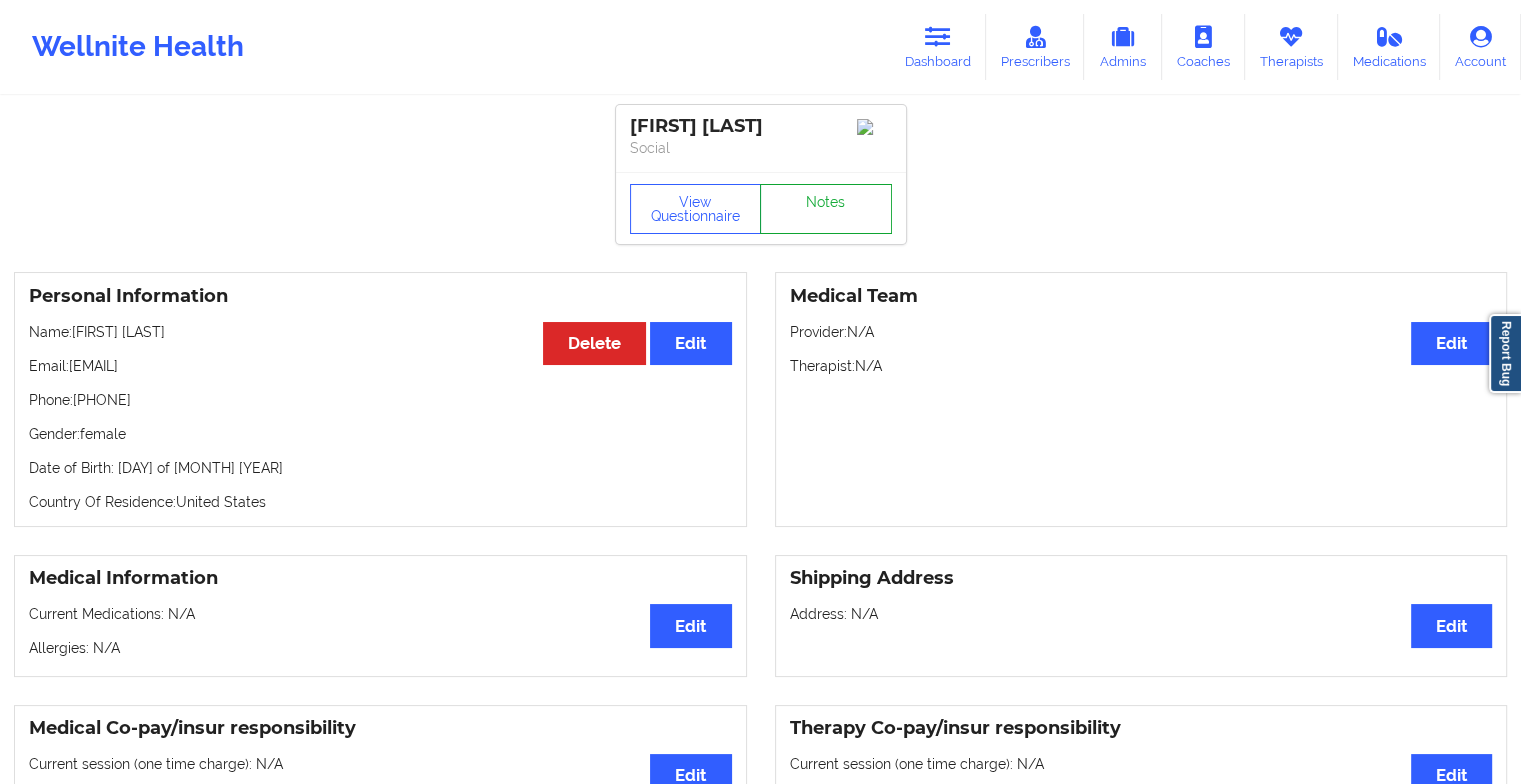 click on "Notes" at bounding box center (826, 209) 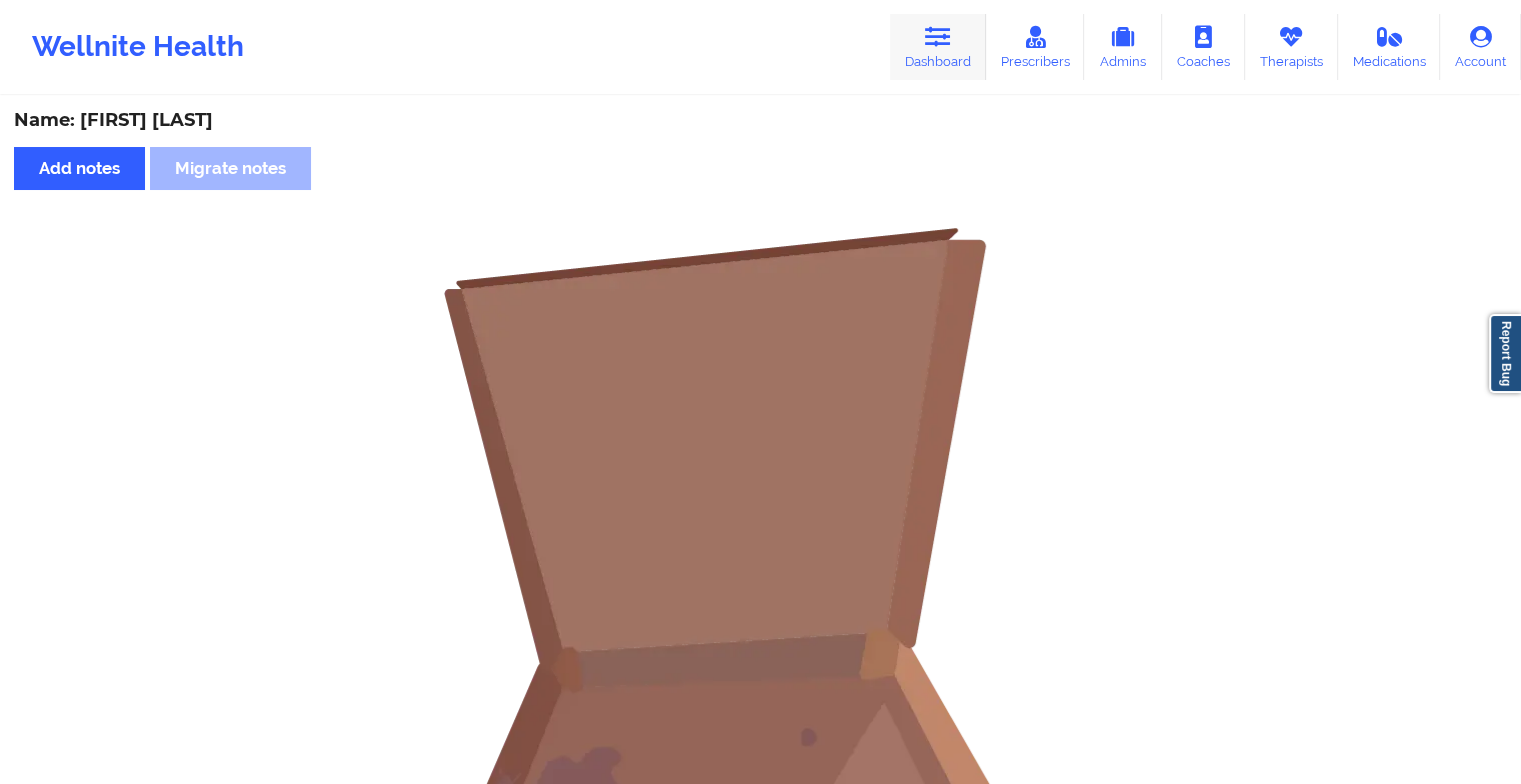 click on "Dashboard" at bounding box center (938, 47) 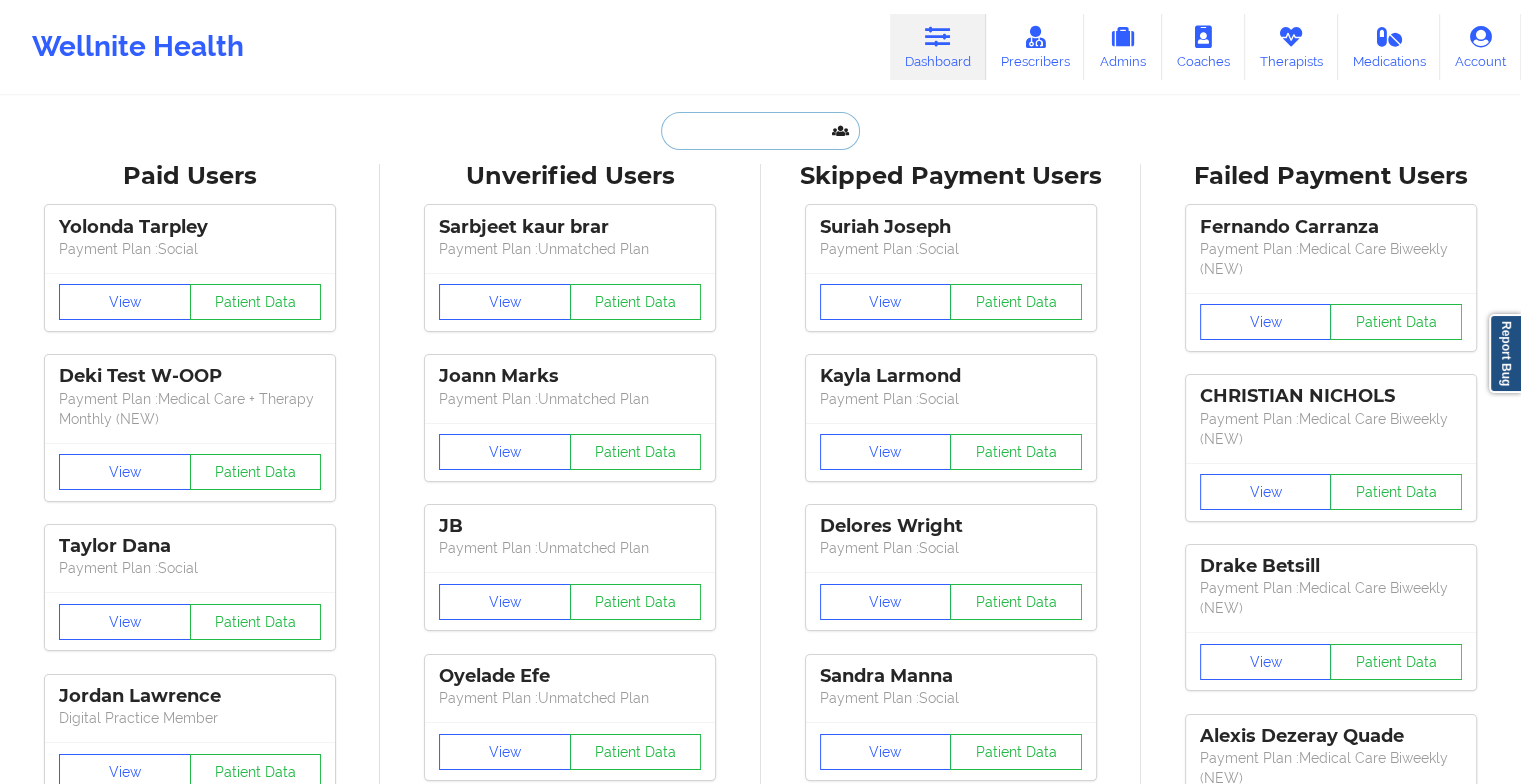 click at bounding box center [760, 131] 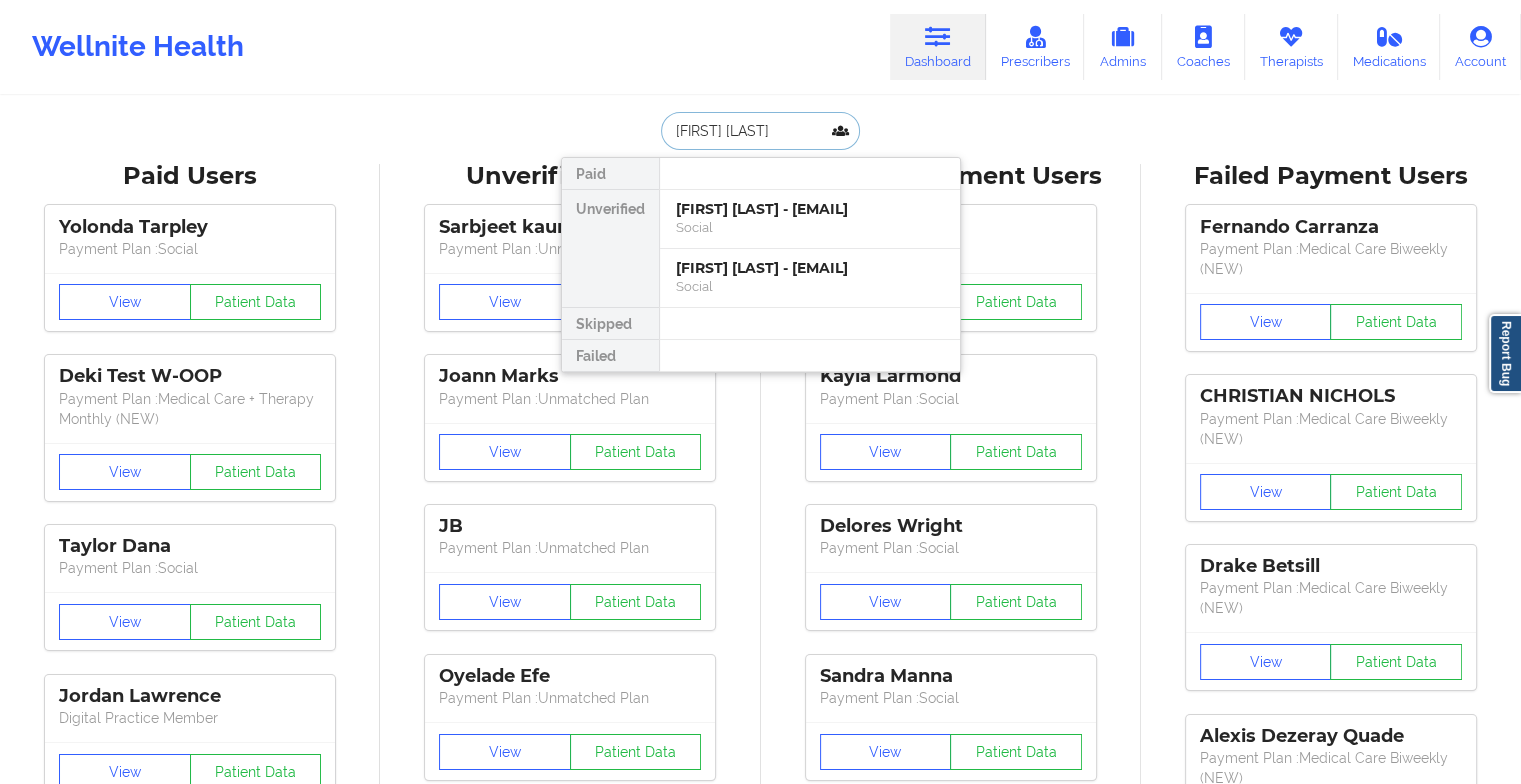 type on "william harri" 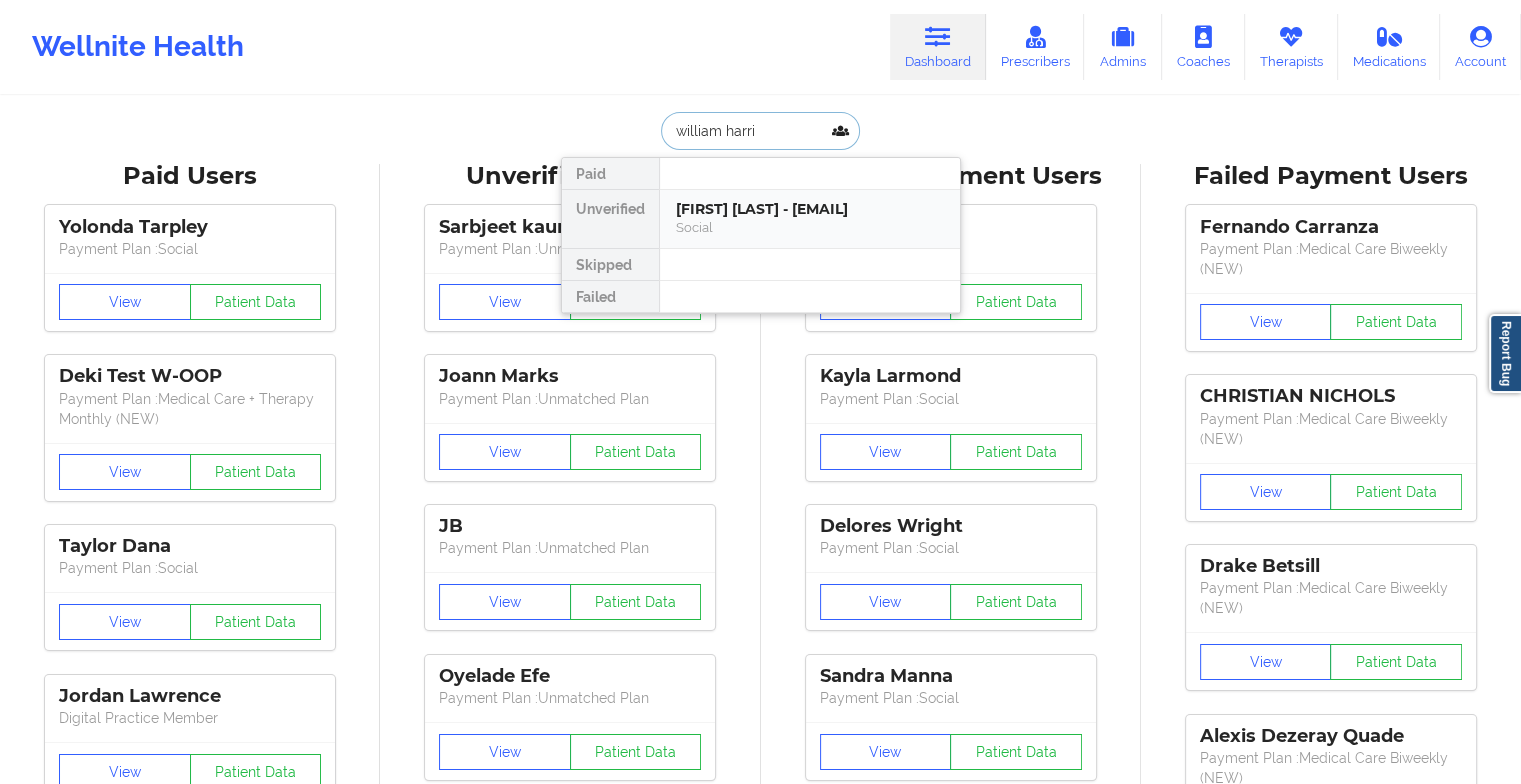 click on "[FIRST] [LAST] - [EMAIL]" at bounding box center (810, 209) 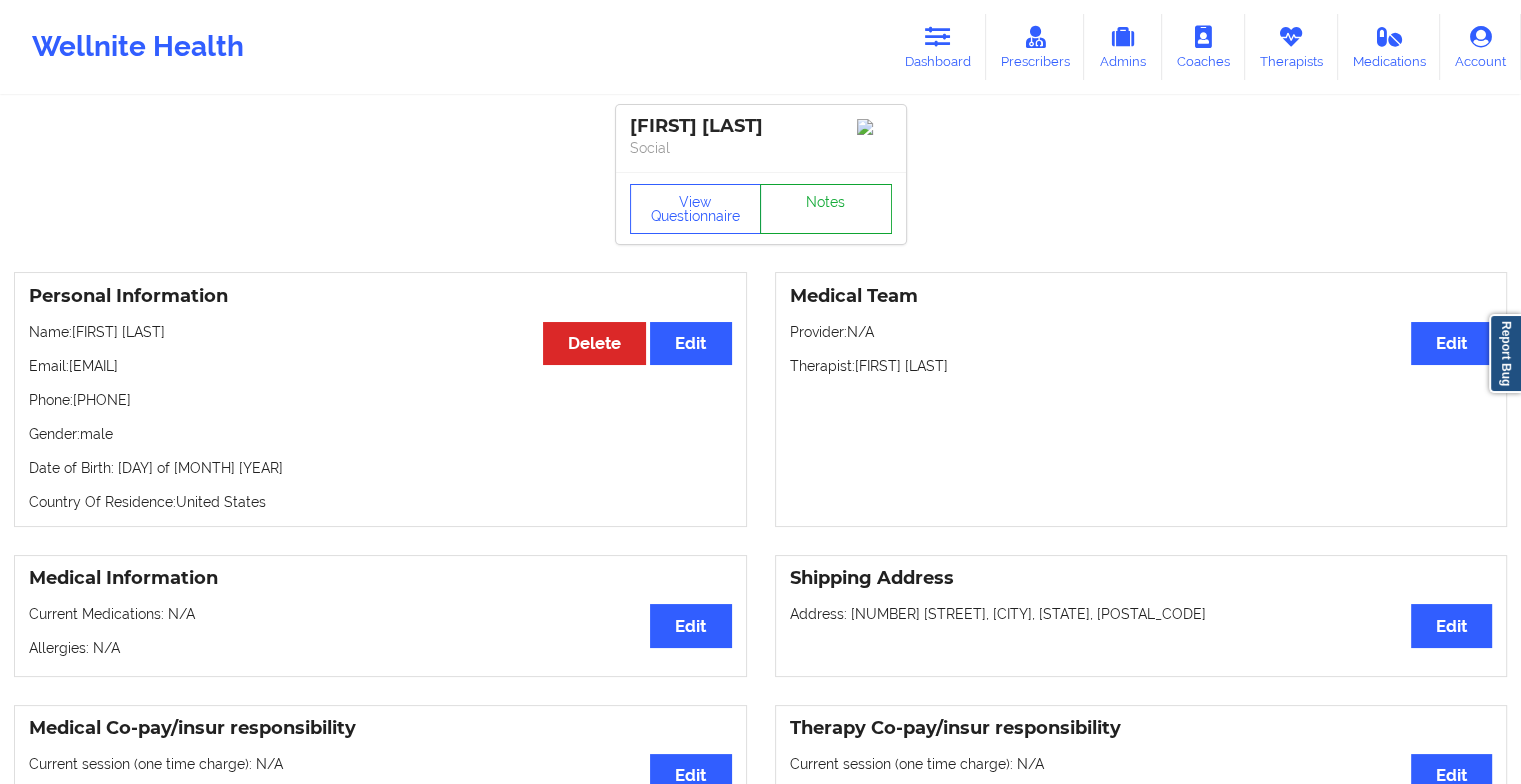 click on "Notes" at bounding box center (826, 209) 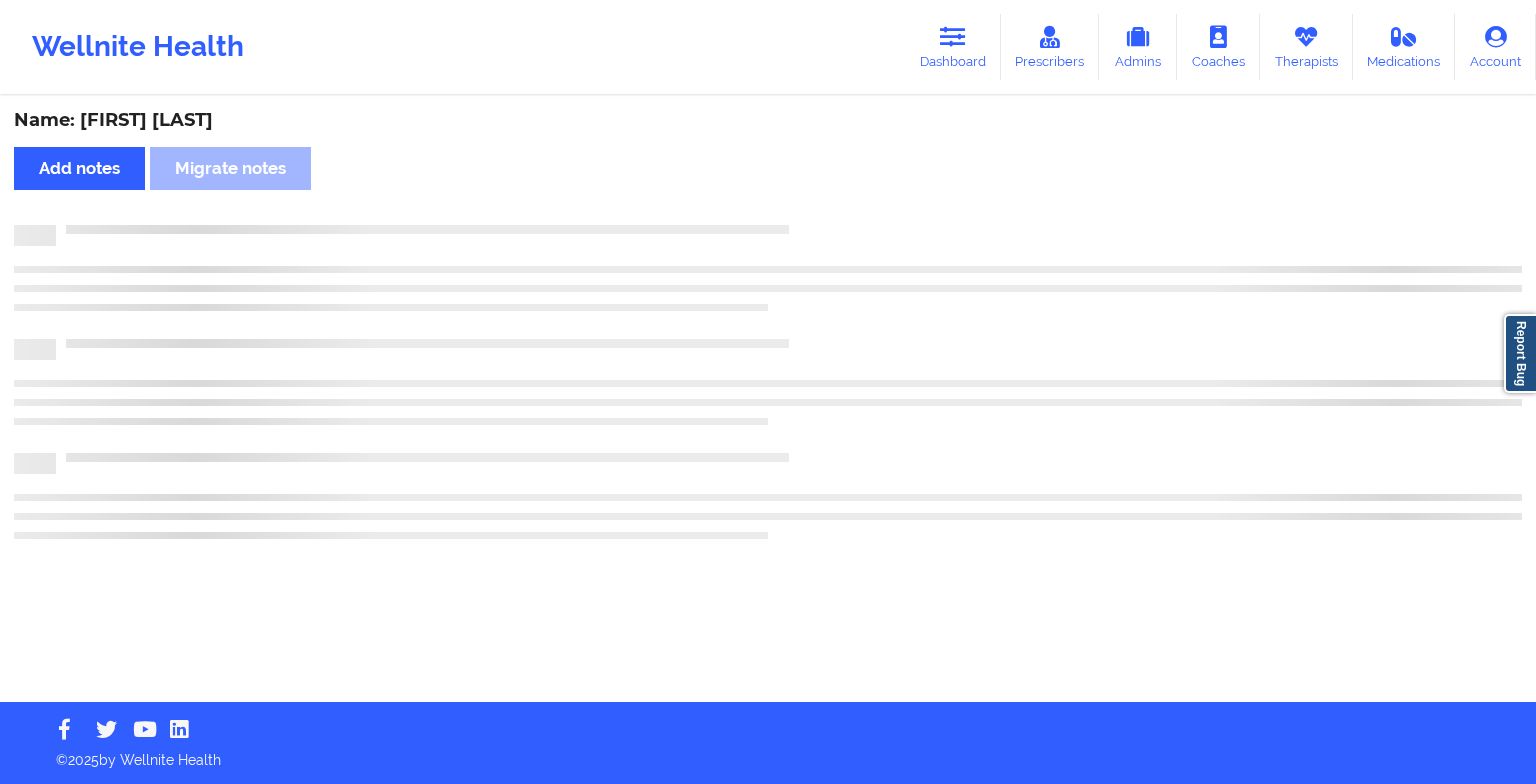 click on "Name: [FIRST] [LAST] Add notes Migrate notes" at bounding box center [768, 400] 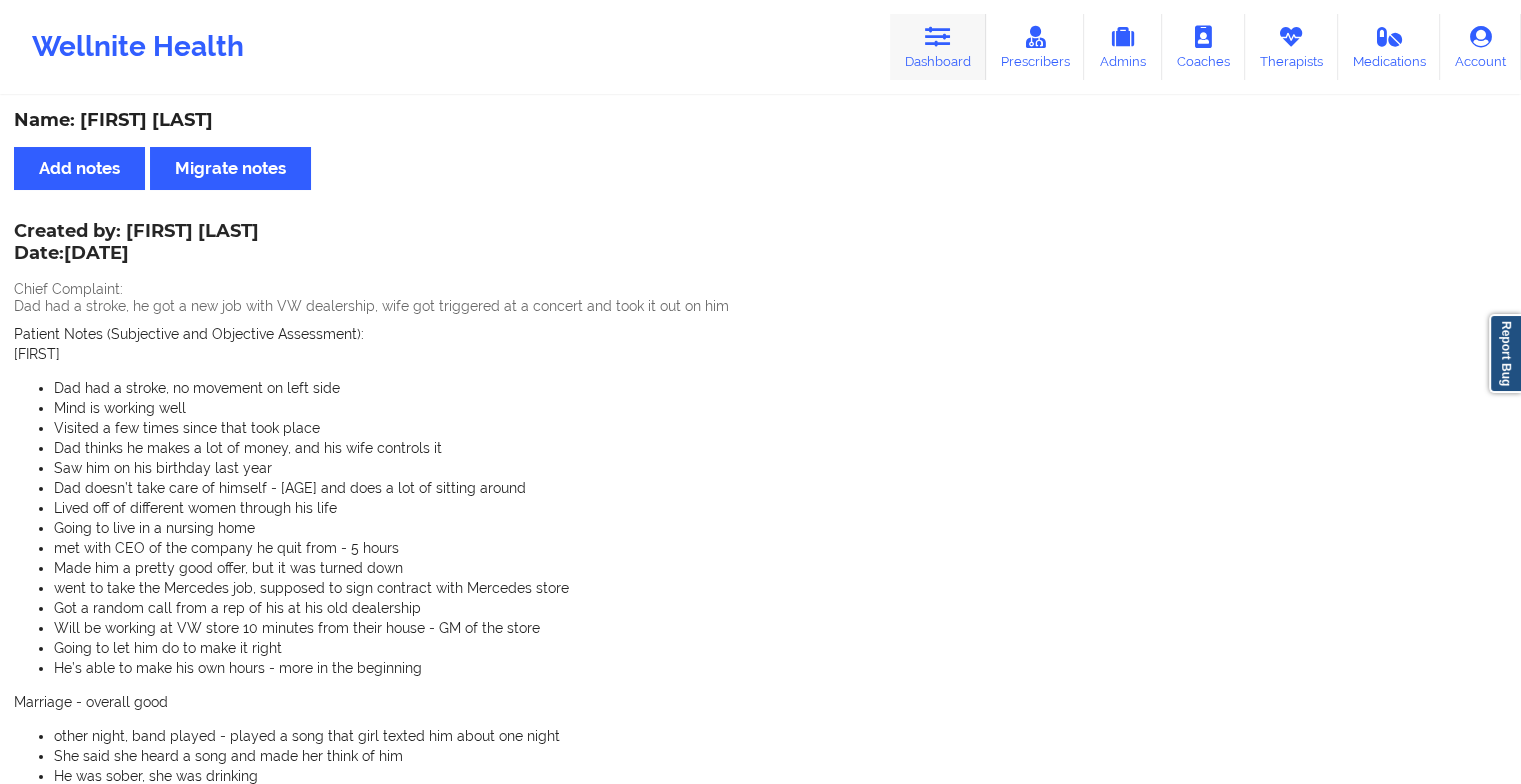 click on "Dashboard" at bounding box center (938, 47) 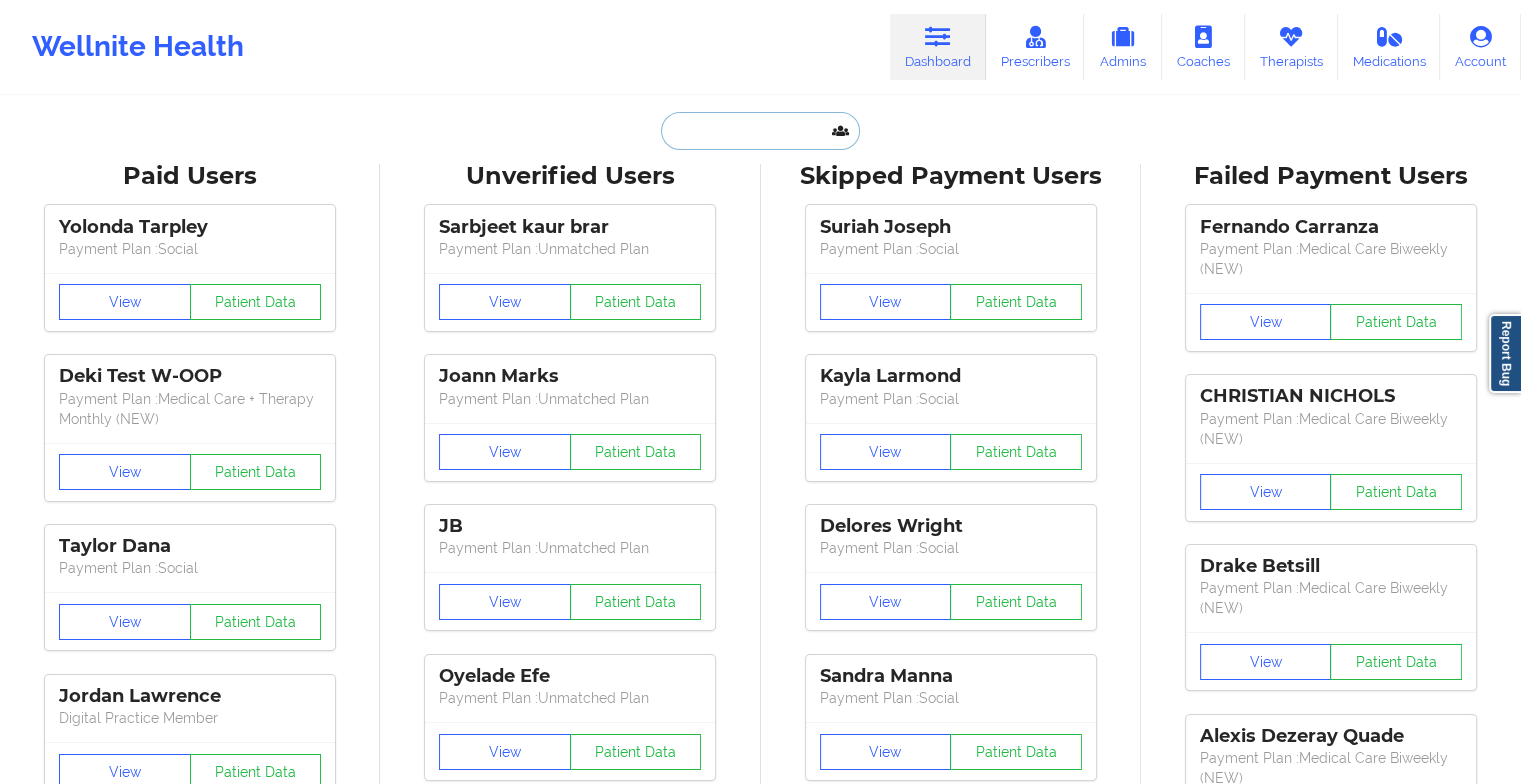 click at bounding box center (760, 131) 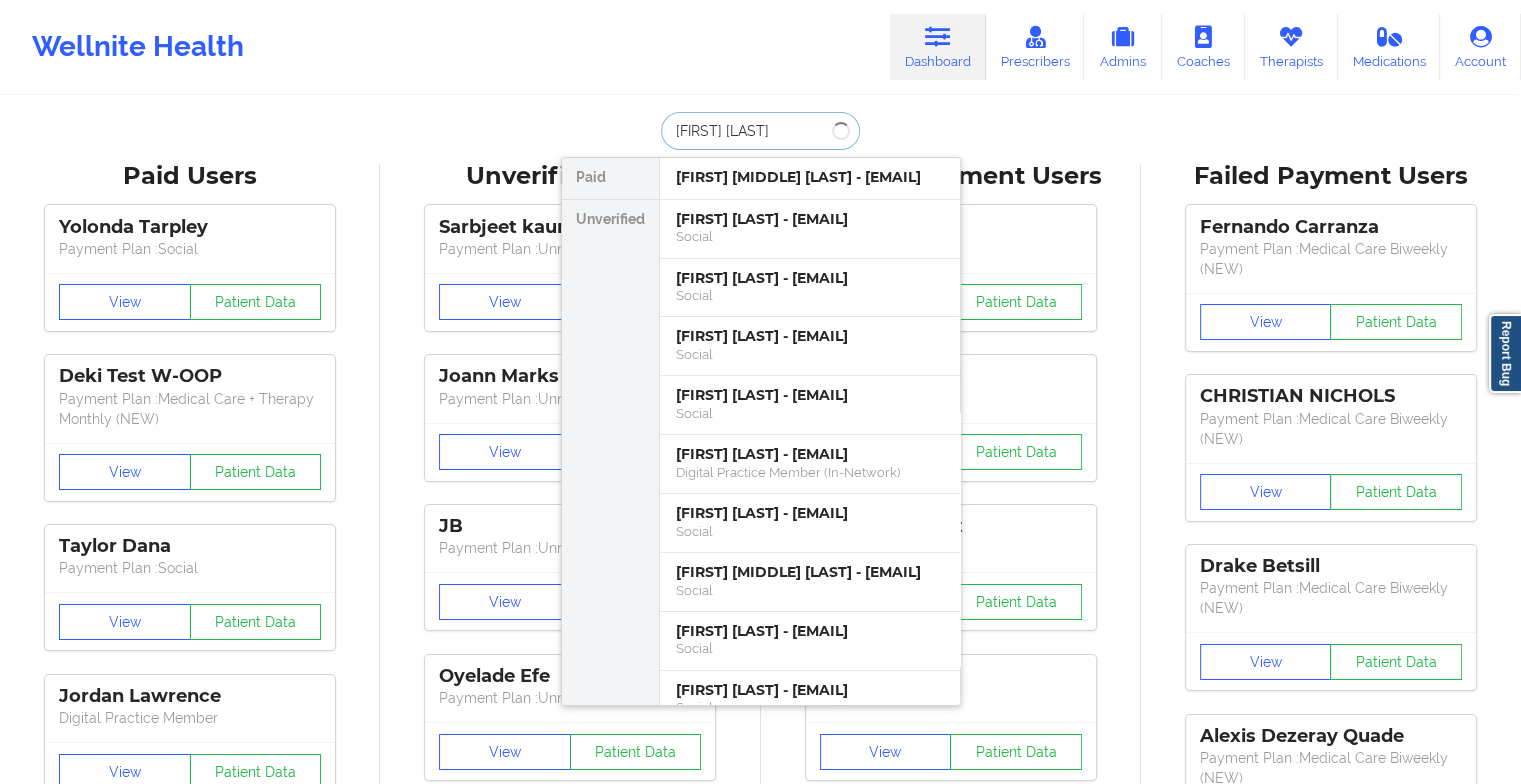 type on "[FIRST] [LAST]" 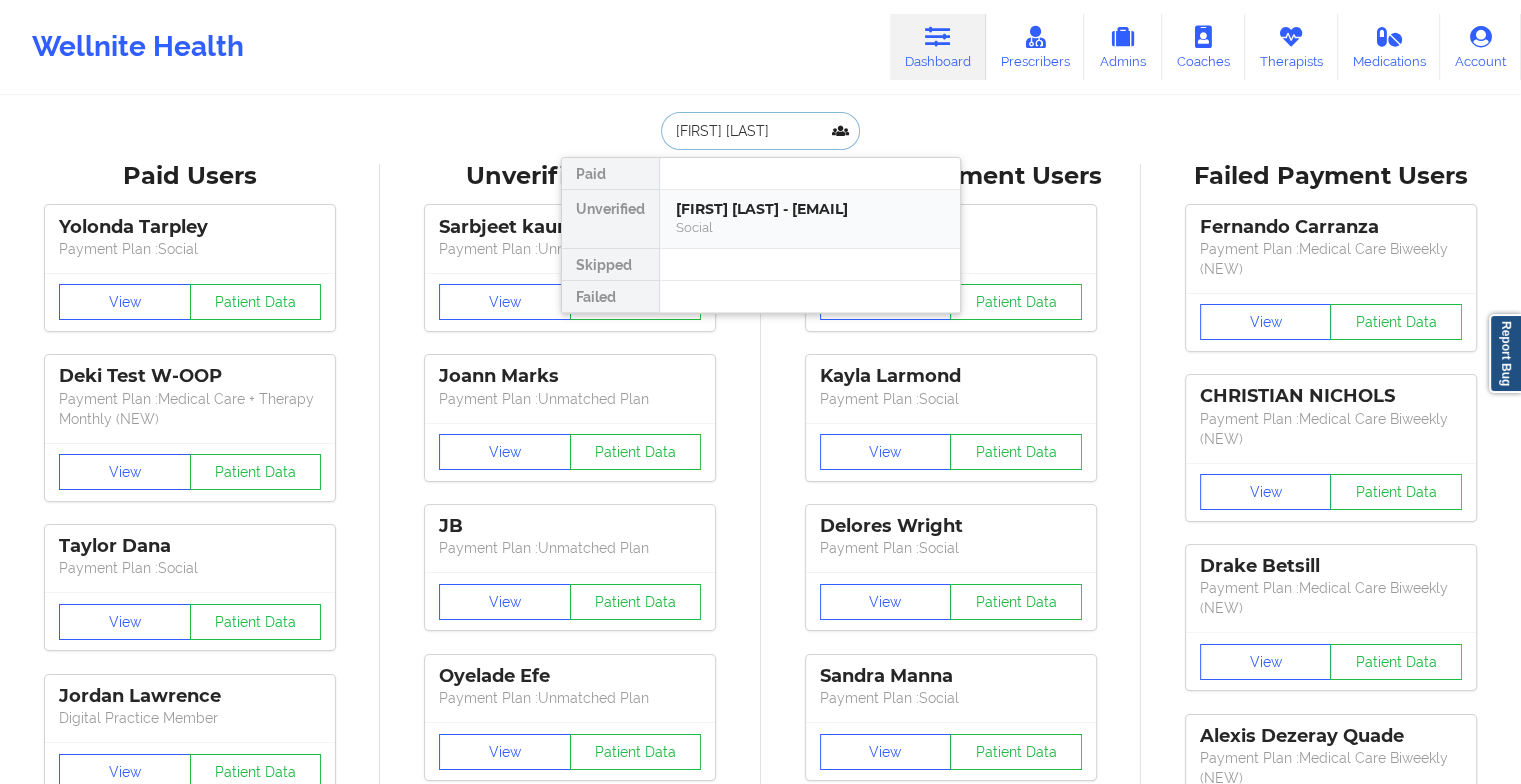 click on "Name: [FIRST] [LAST] - [EMAIL] Social" at bounding box center [810, 219] 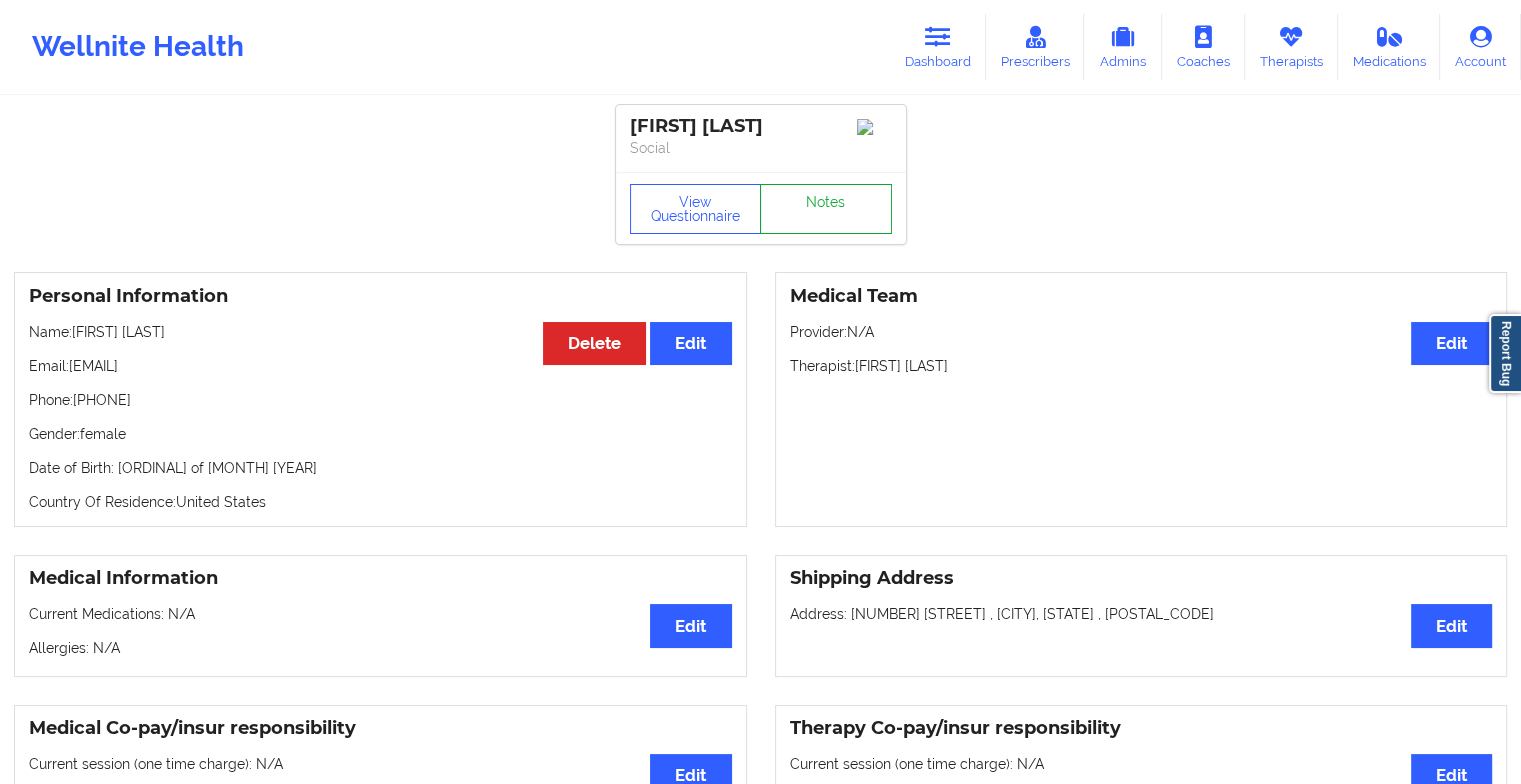 click on "Notes" at bounding box center [826, 209] 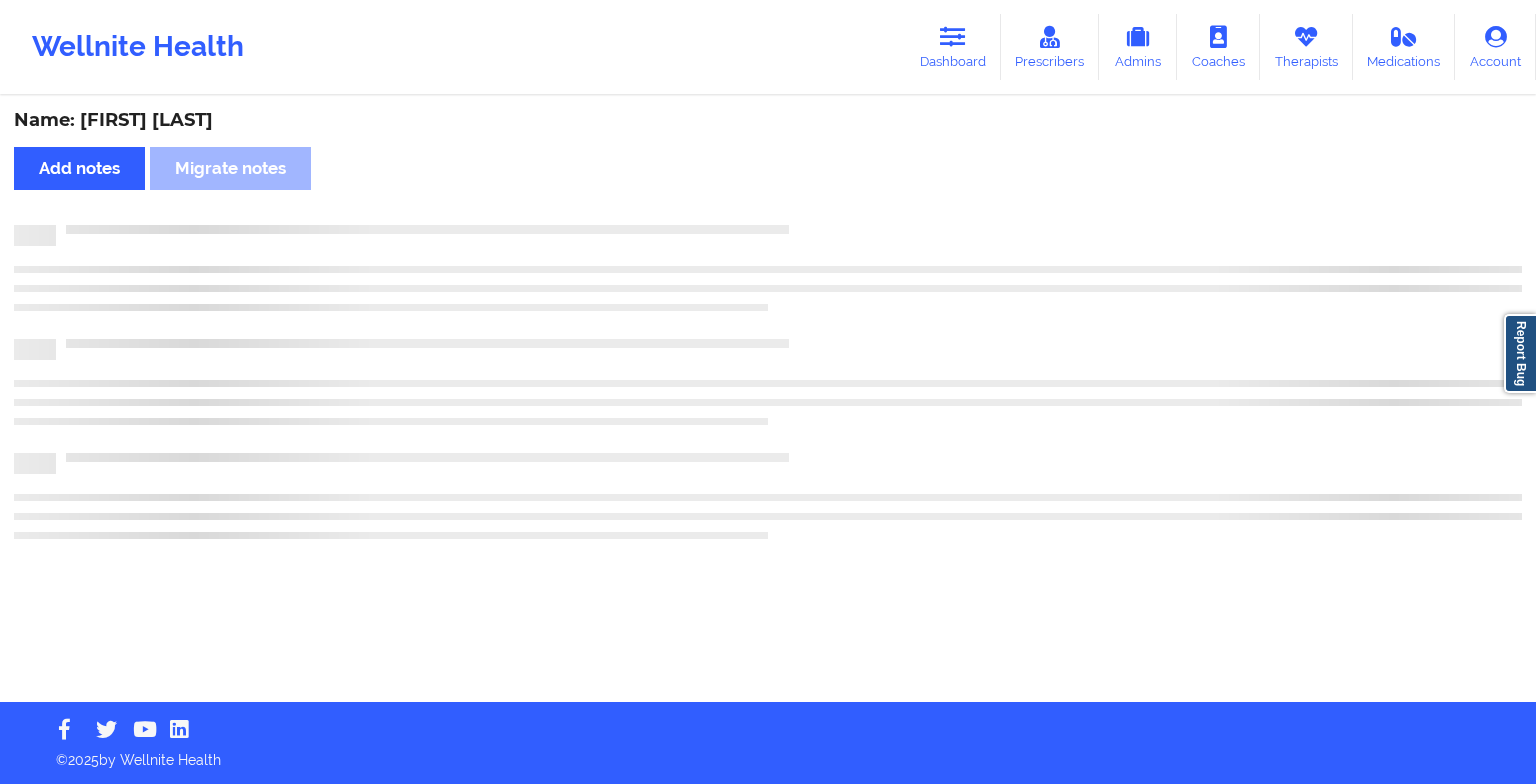 click on "Name: [FIRST] [LAST] Add notes Migrate notes" at bounding box center [768, 400] 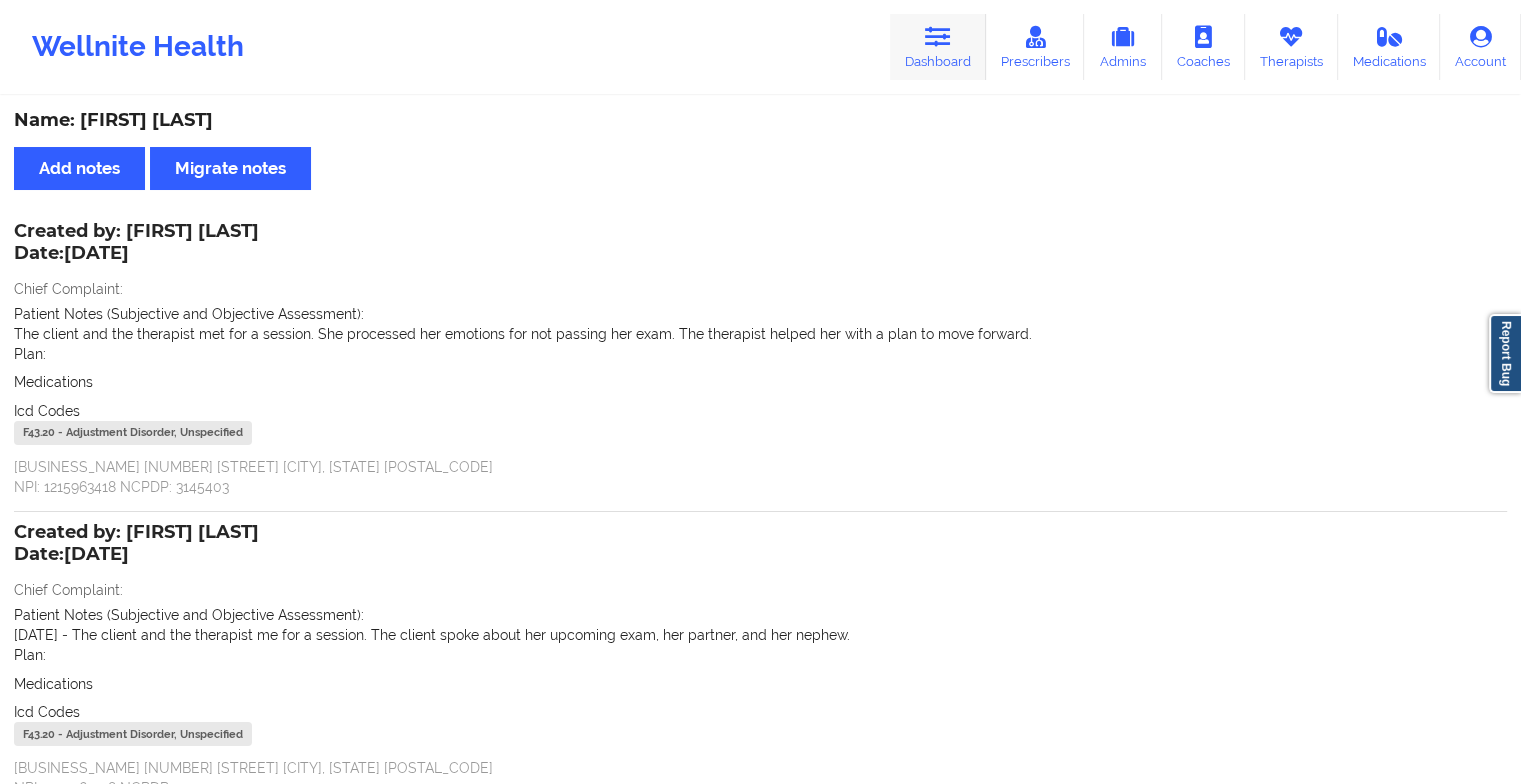 click at bounding box center [938, 37] 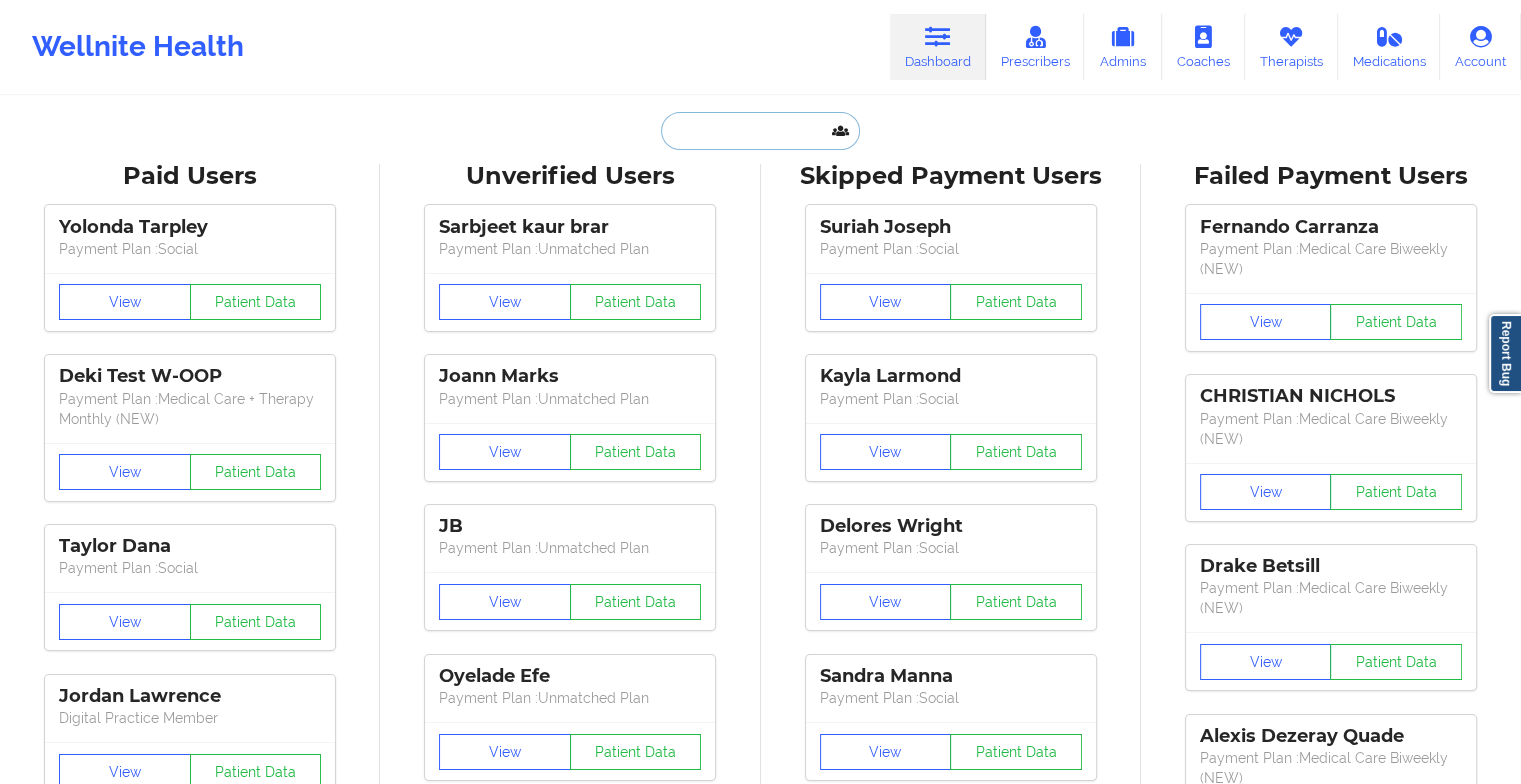 click at bounding box center [760, 131] 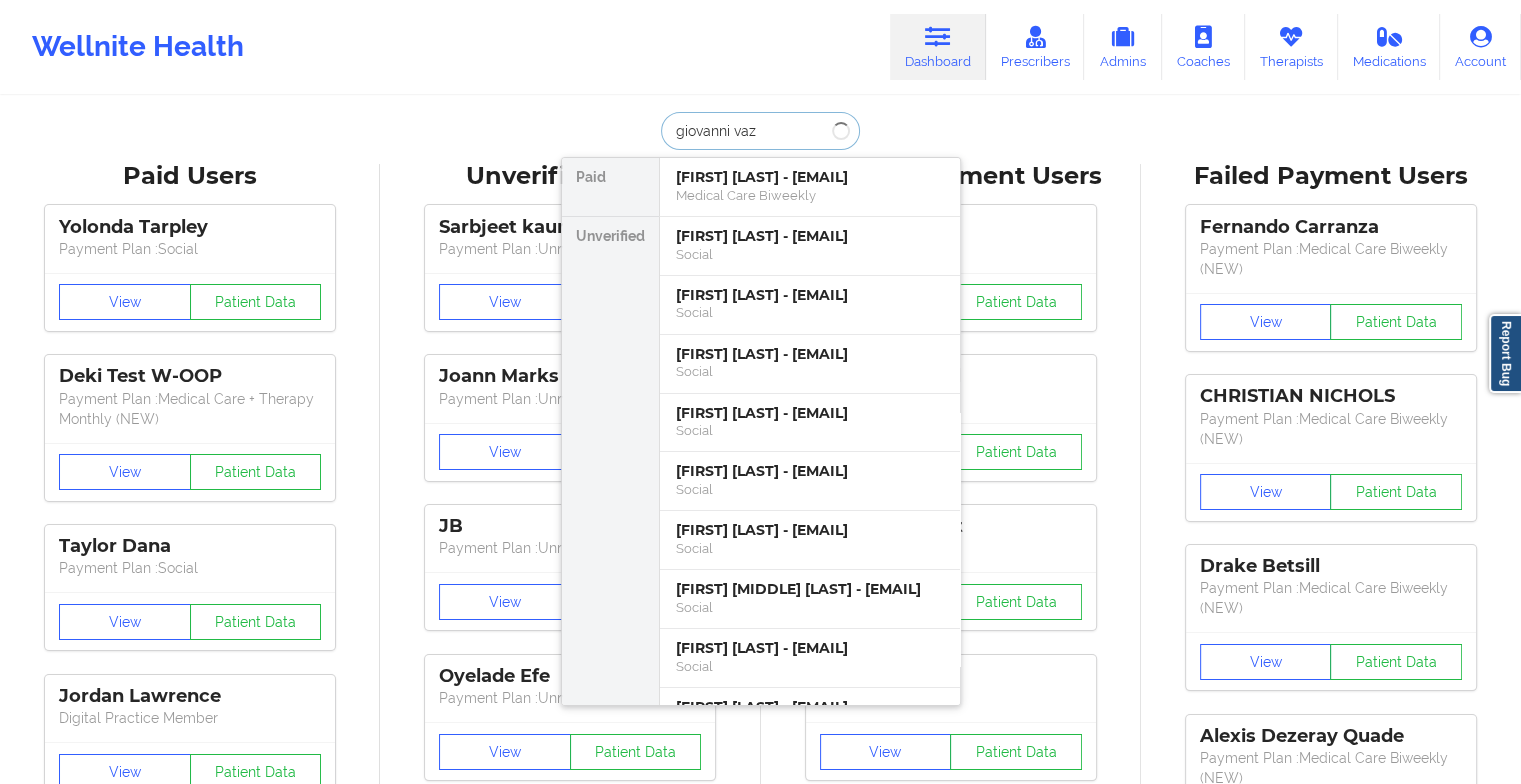 type on "giovanni vazq" 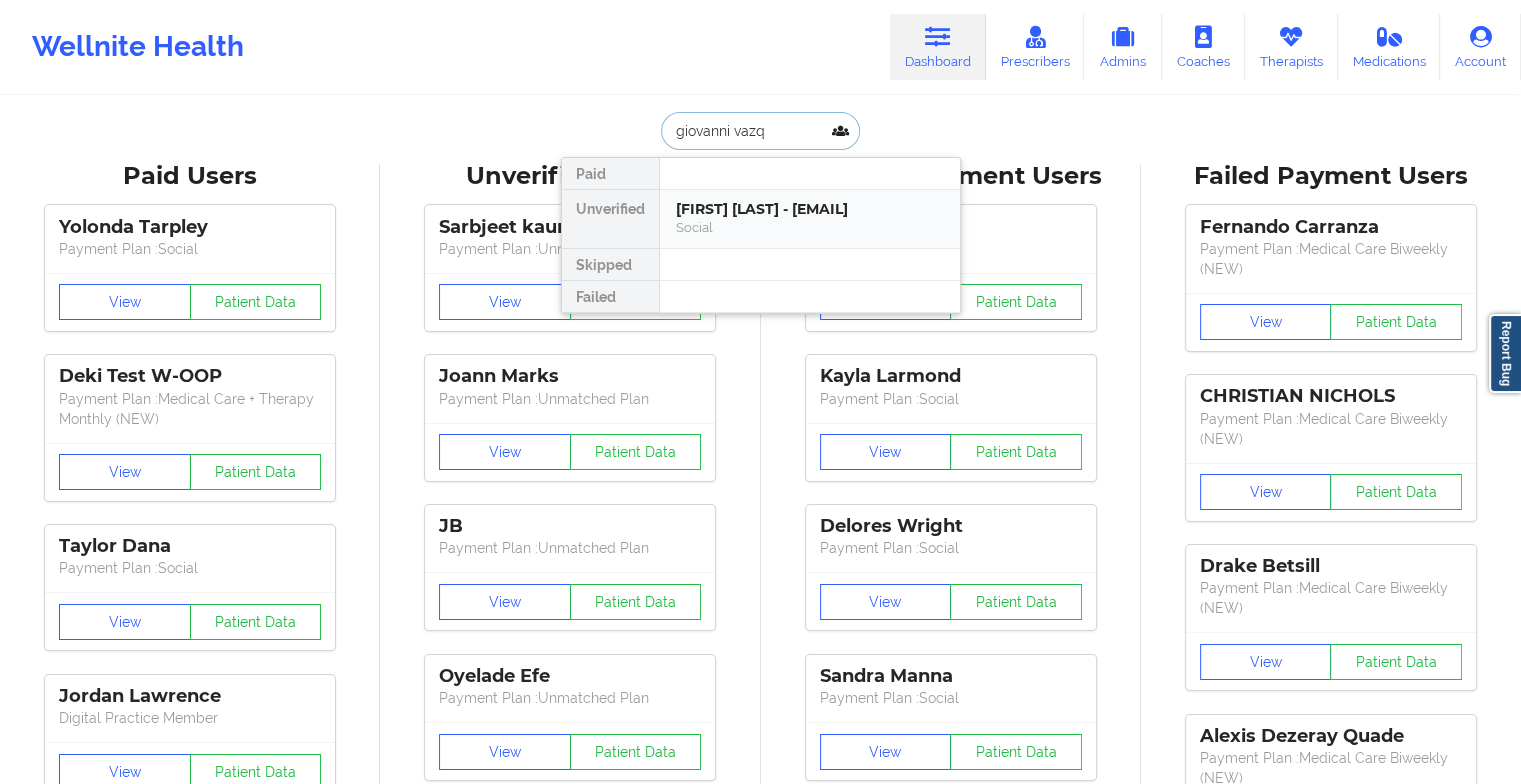 click on "[FIRST] [LAST] - [EMAIL]" at bounding box center (810, 209) 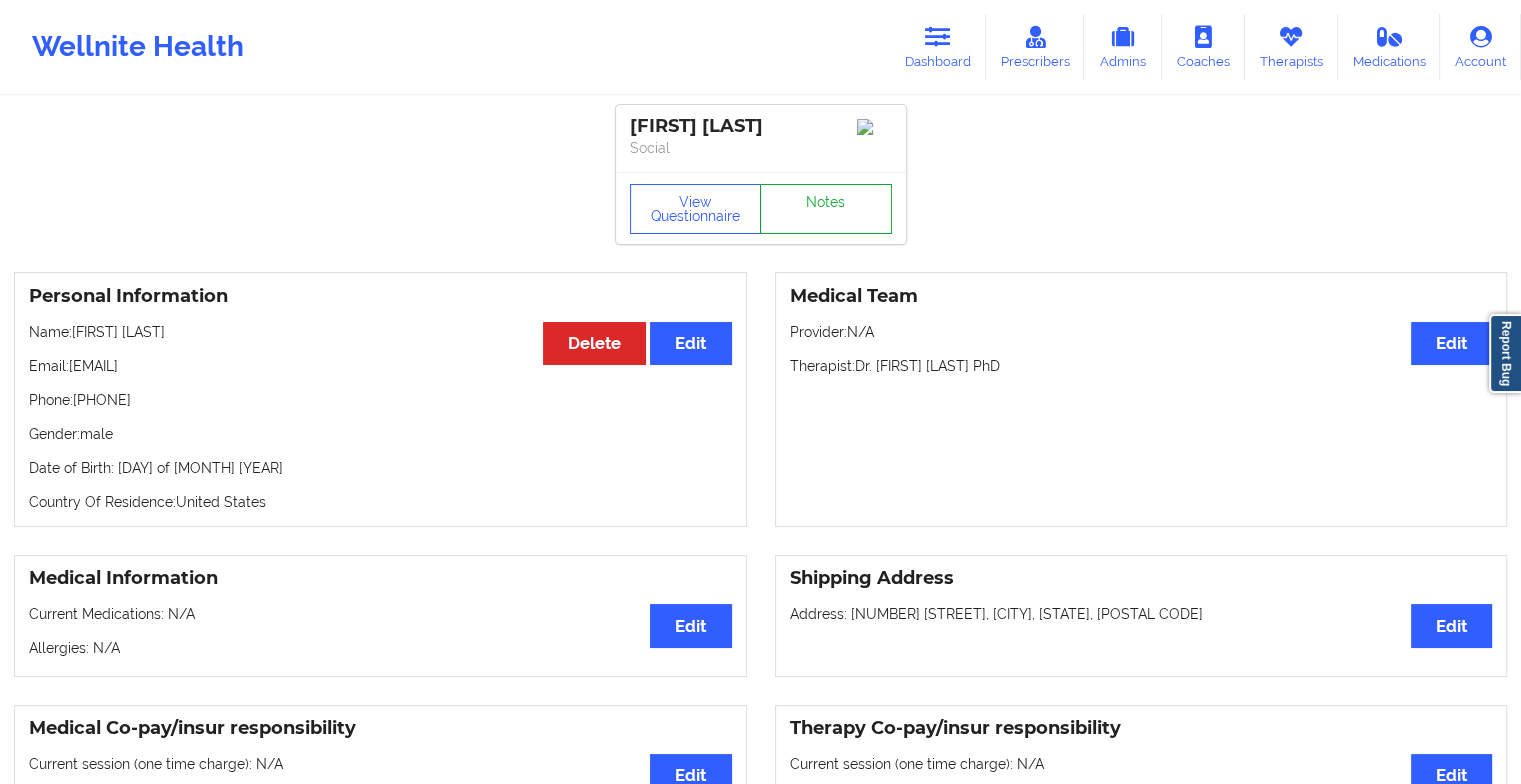 click on "Notes" at bounding box center (826, 209) 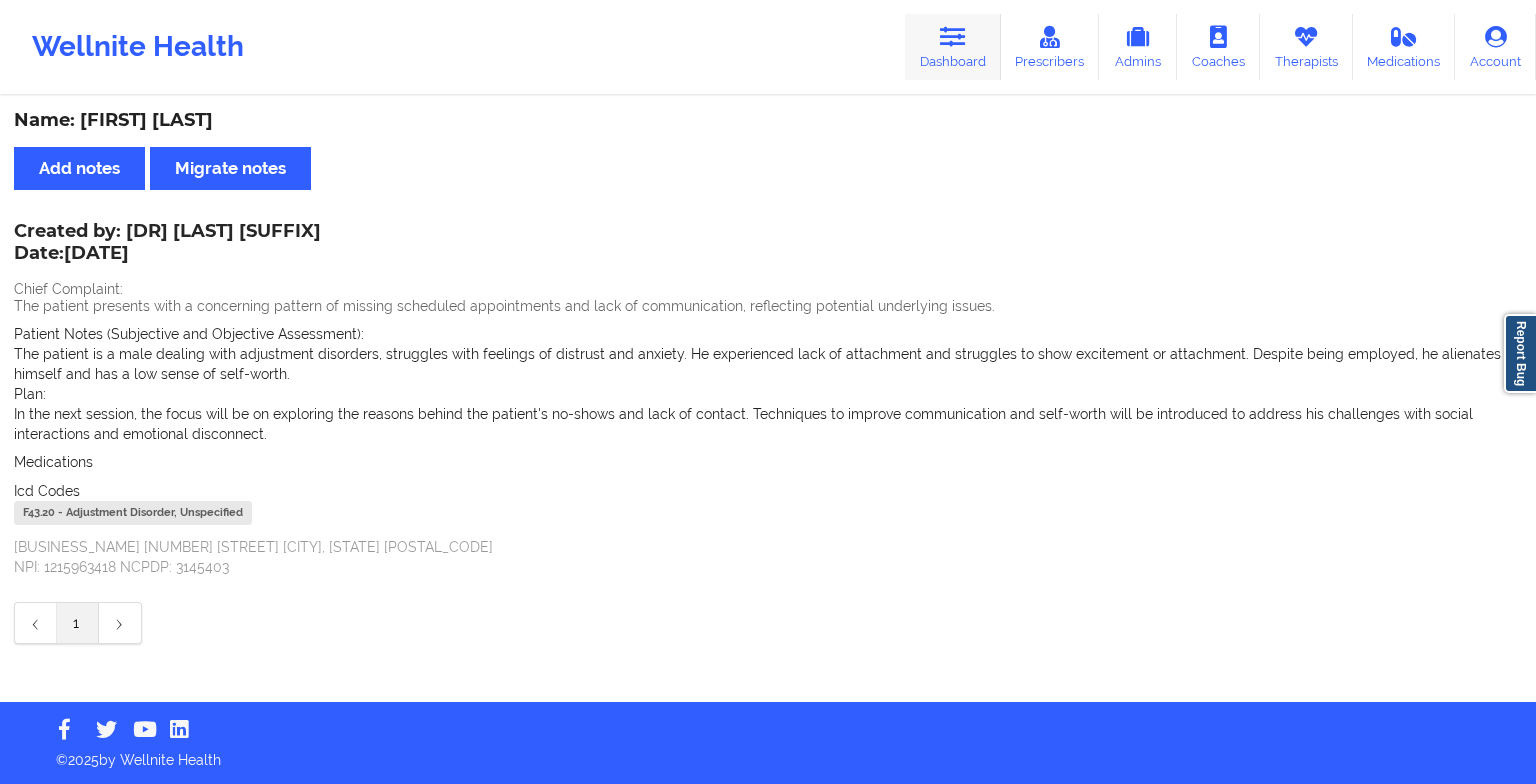 click at bounding box center (953, 37) 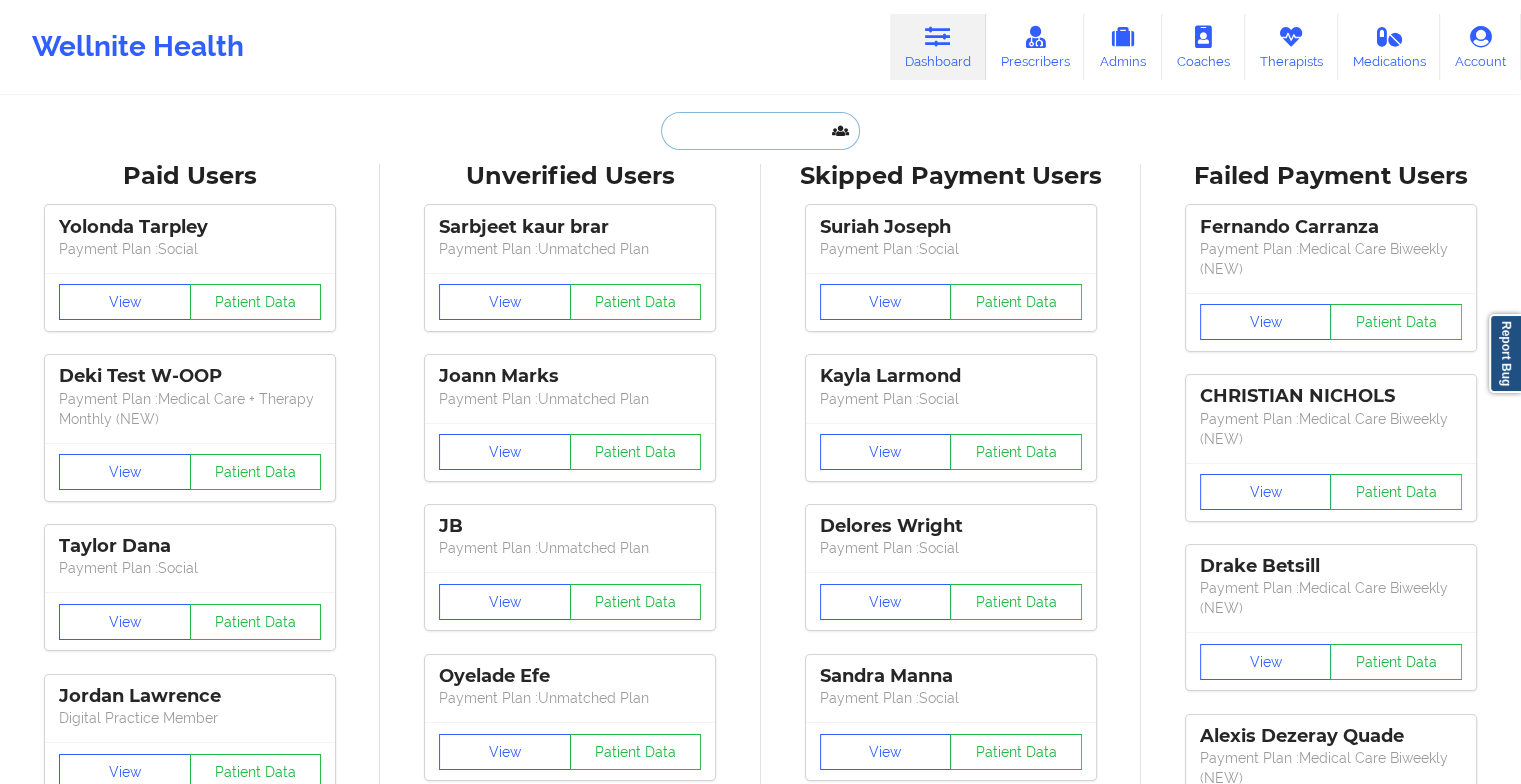 click at bounding box center [760, 131] 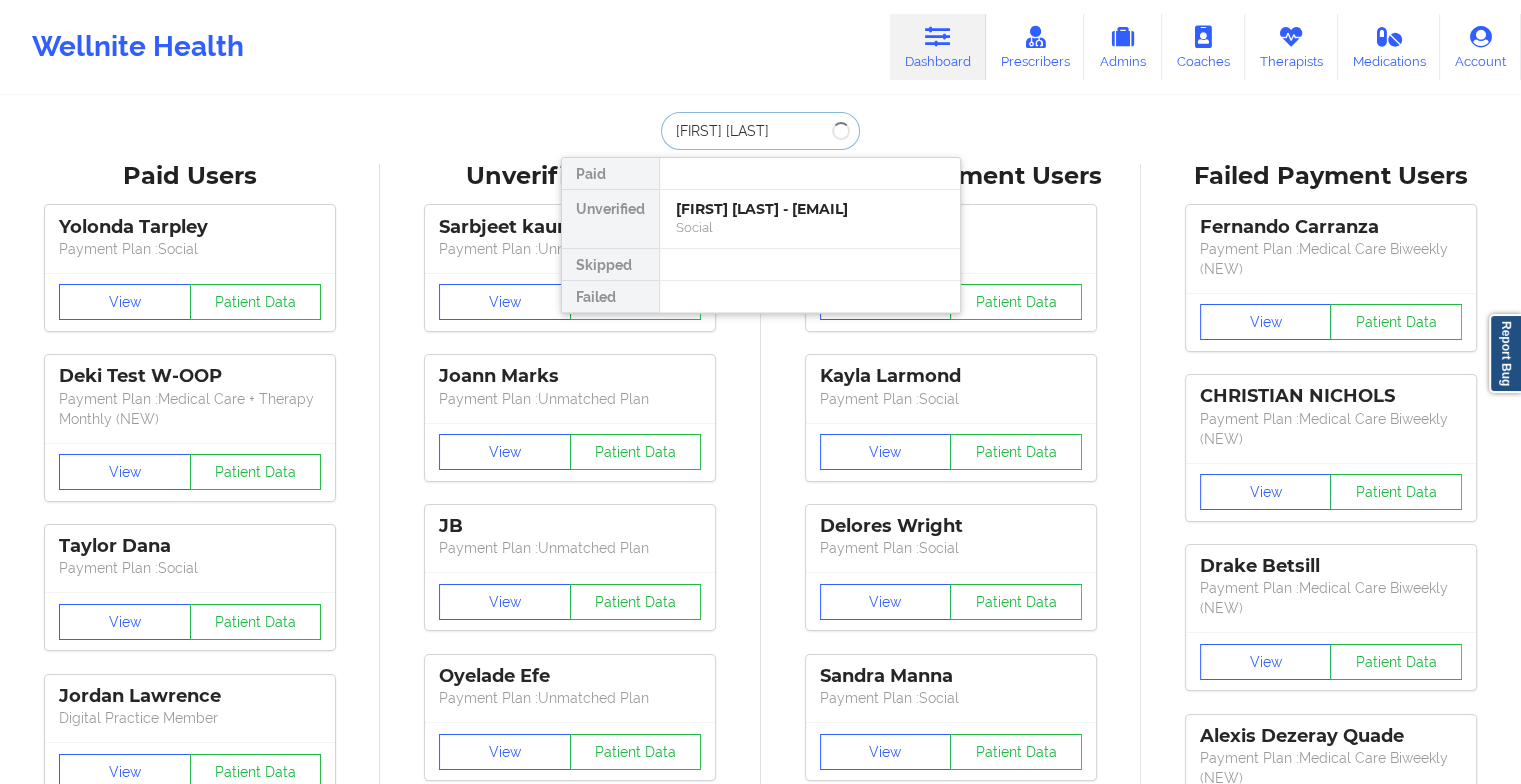 type on "[FIRST] [LAST]" 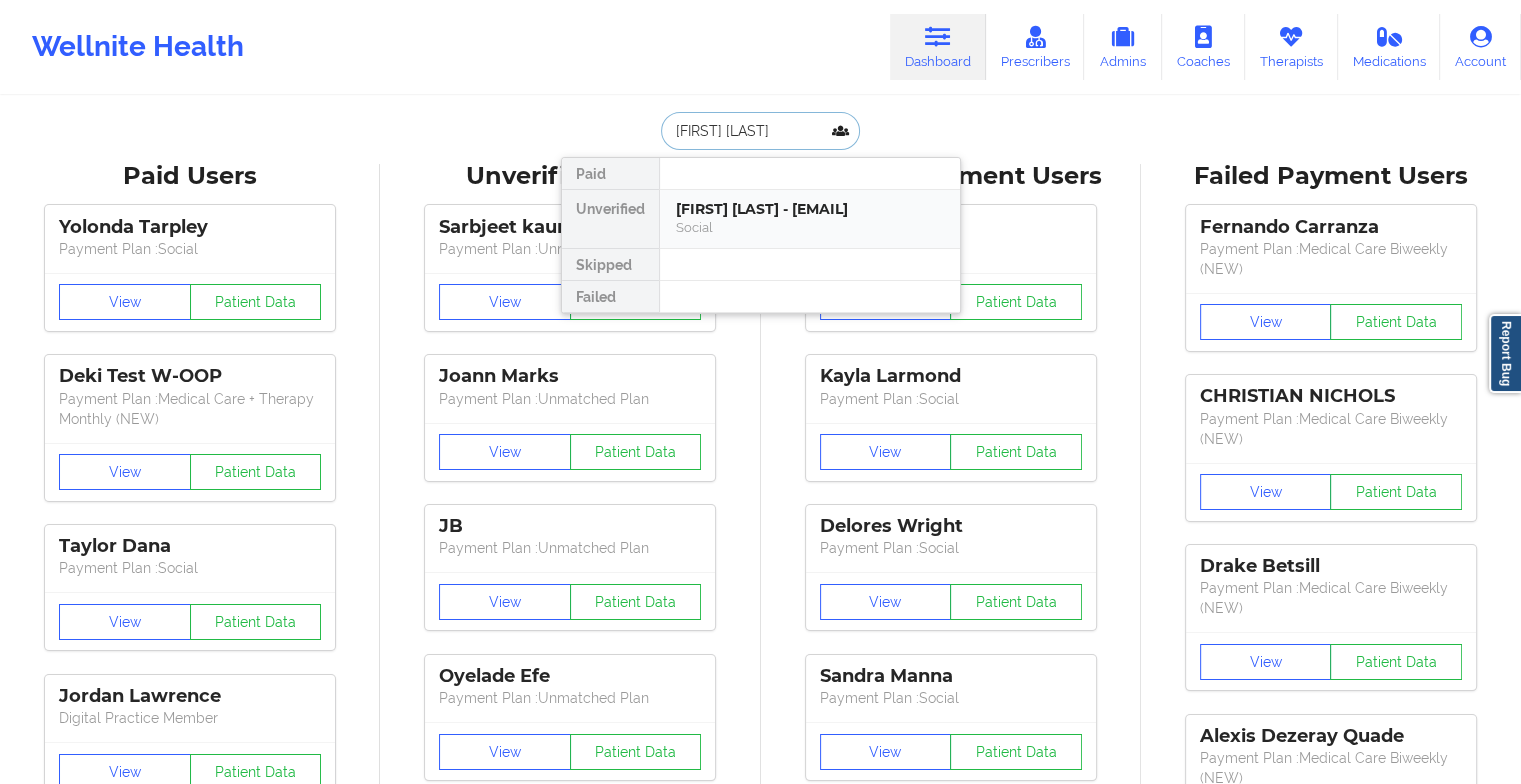 click on "[FIRST] [LAST] - [EMAIL]" at bounding box center [810, 209] 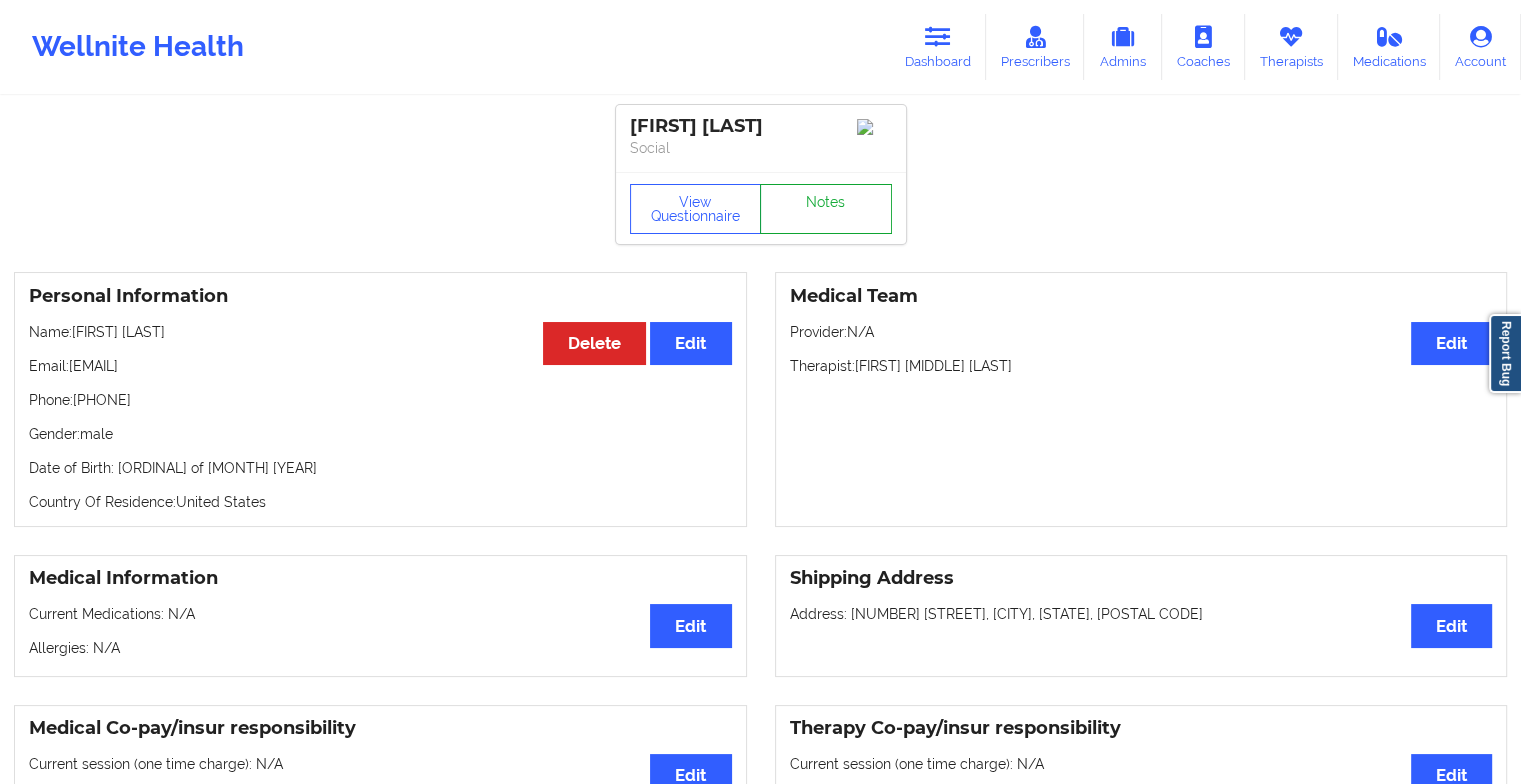 click on "Notes" at bounding box center [826, 209] 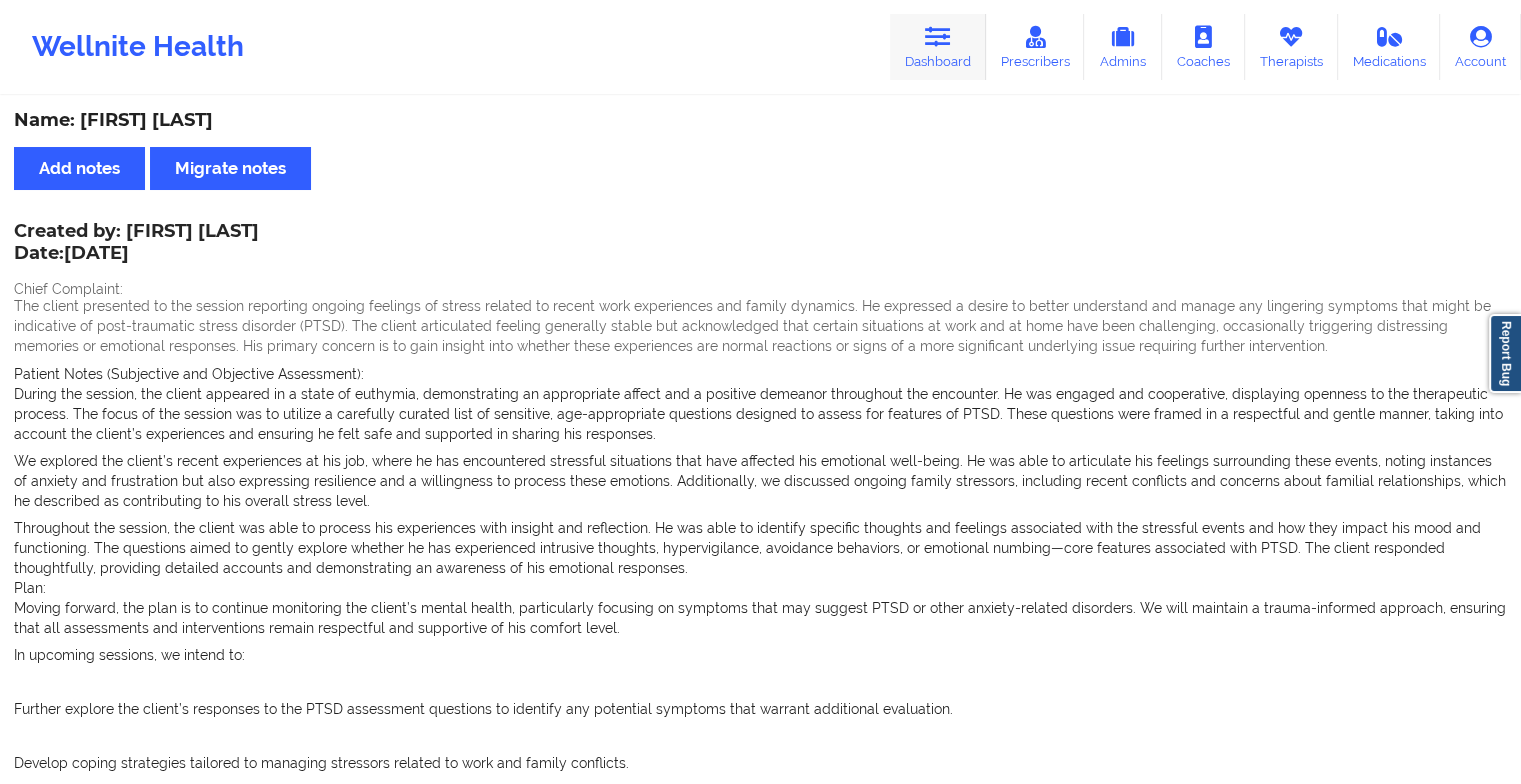 click on "Dashboard" at bounding box center [938, 47] 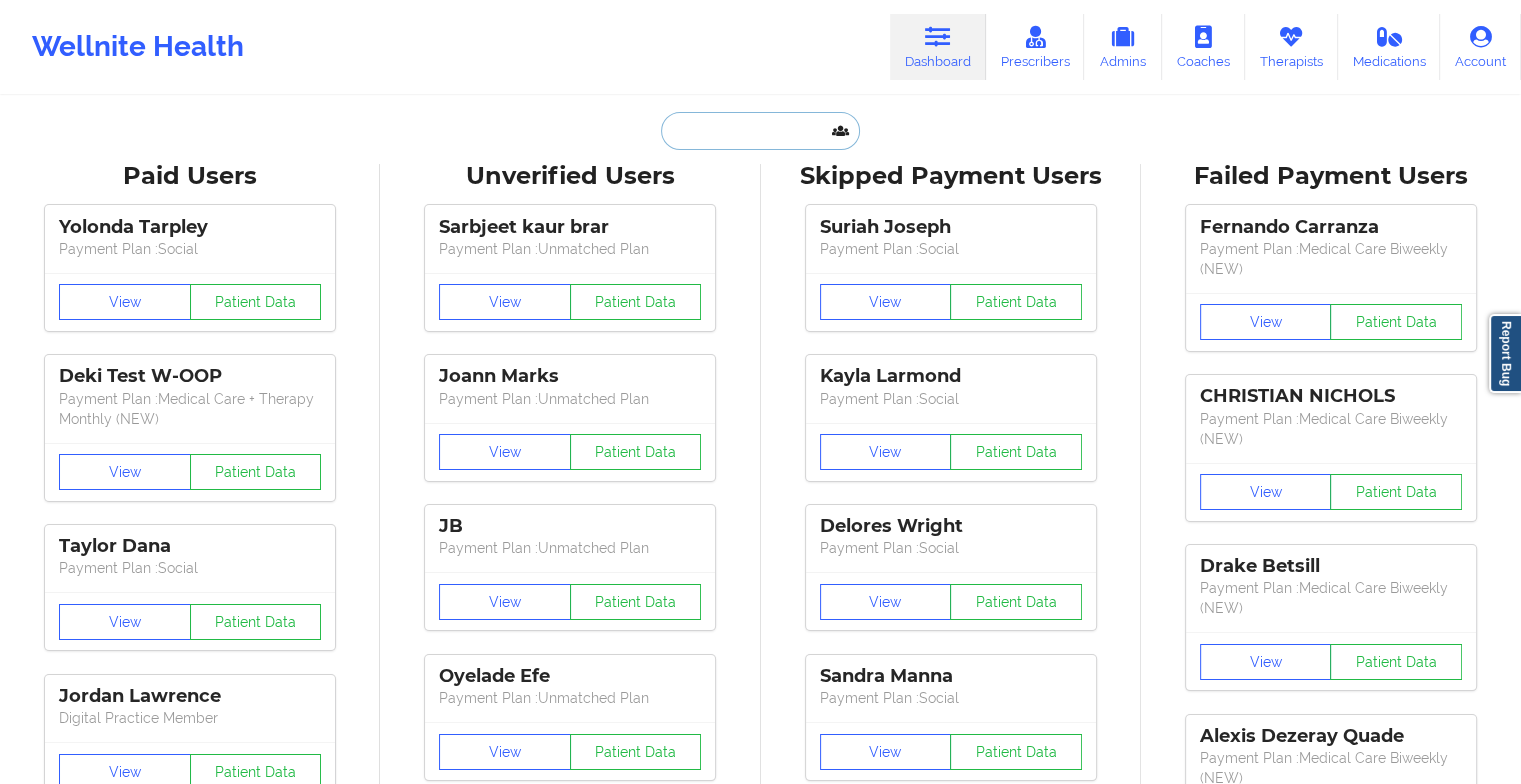 click at bounding box center (760, 131) 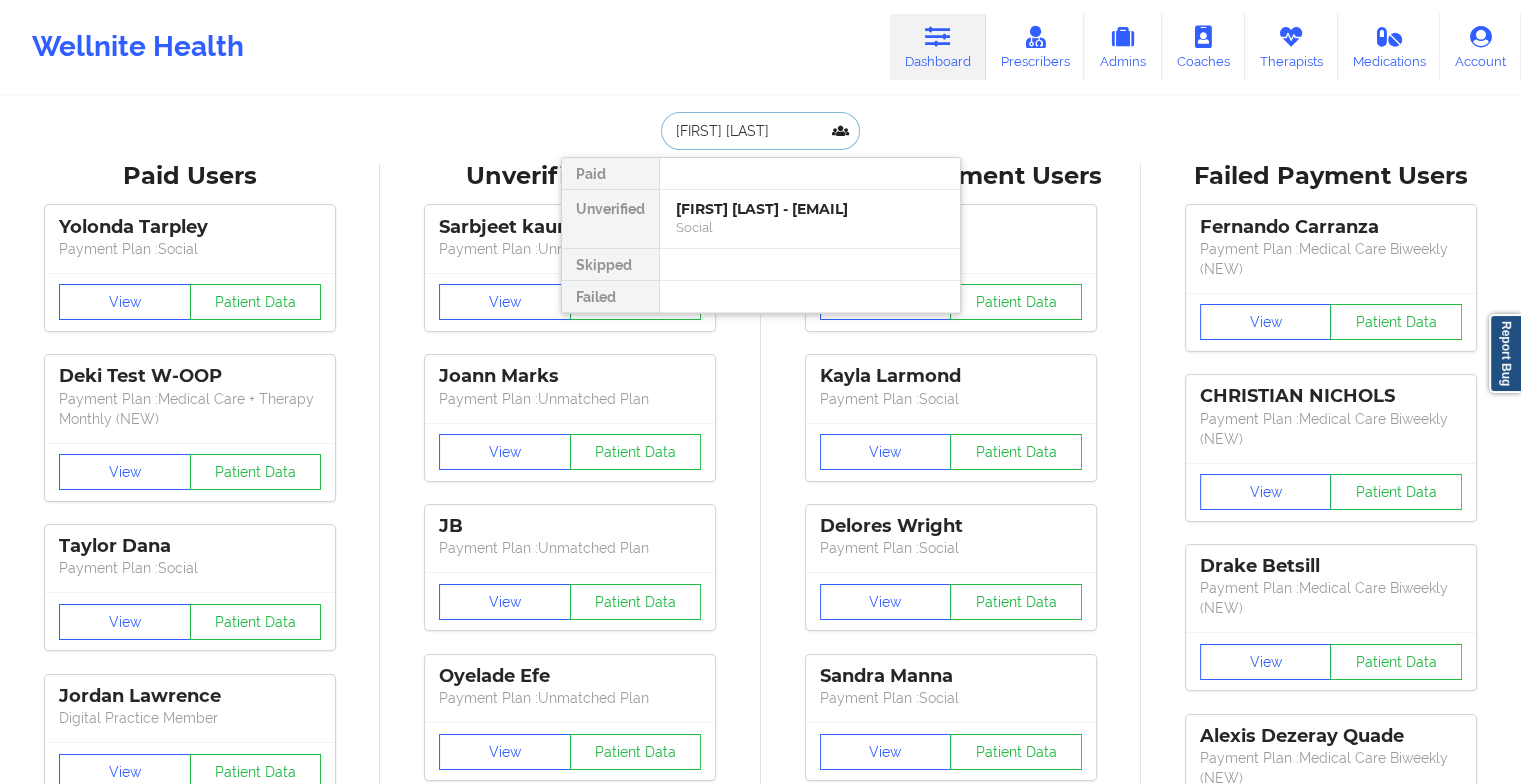 type on "[FIRST] [LAST]" 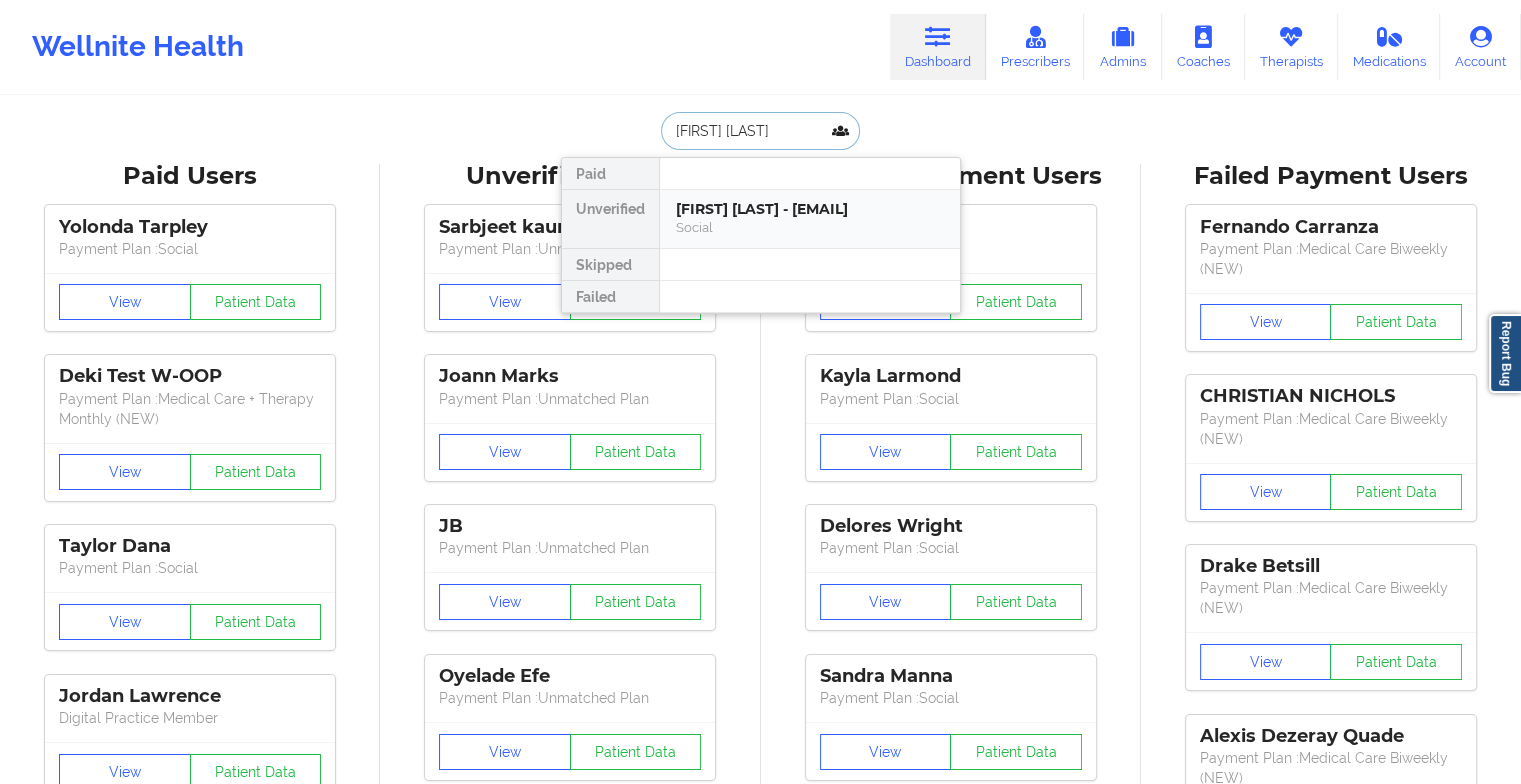 click on "[FIRST] [LAST] - [EMAIL]" at bounding box center [810, 209] 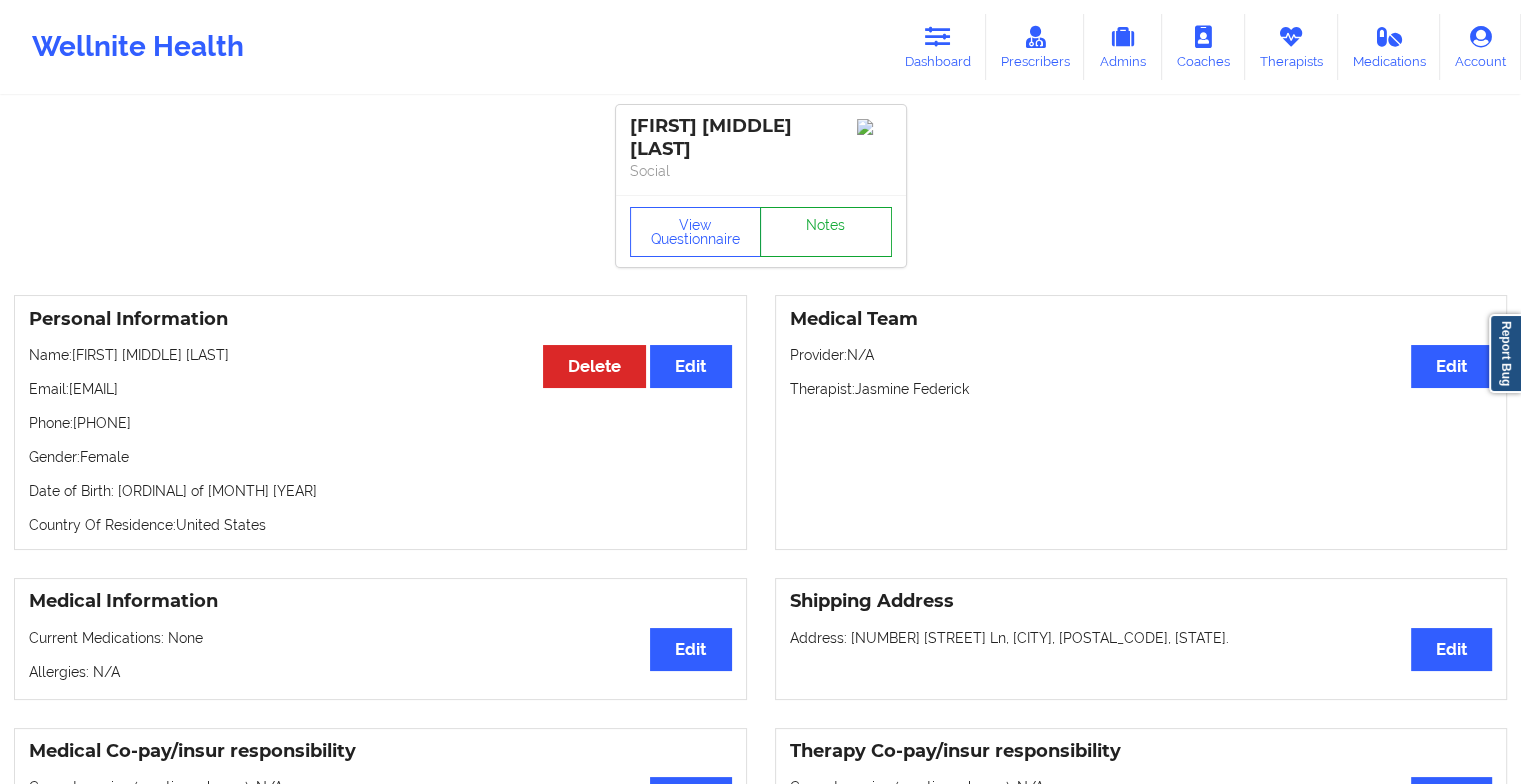 click on "Notes" at bounding box center (826, 232) 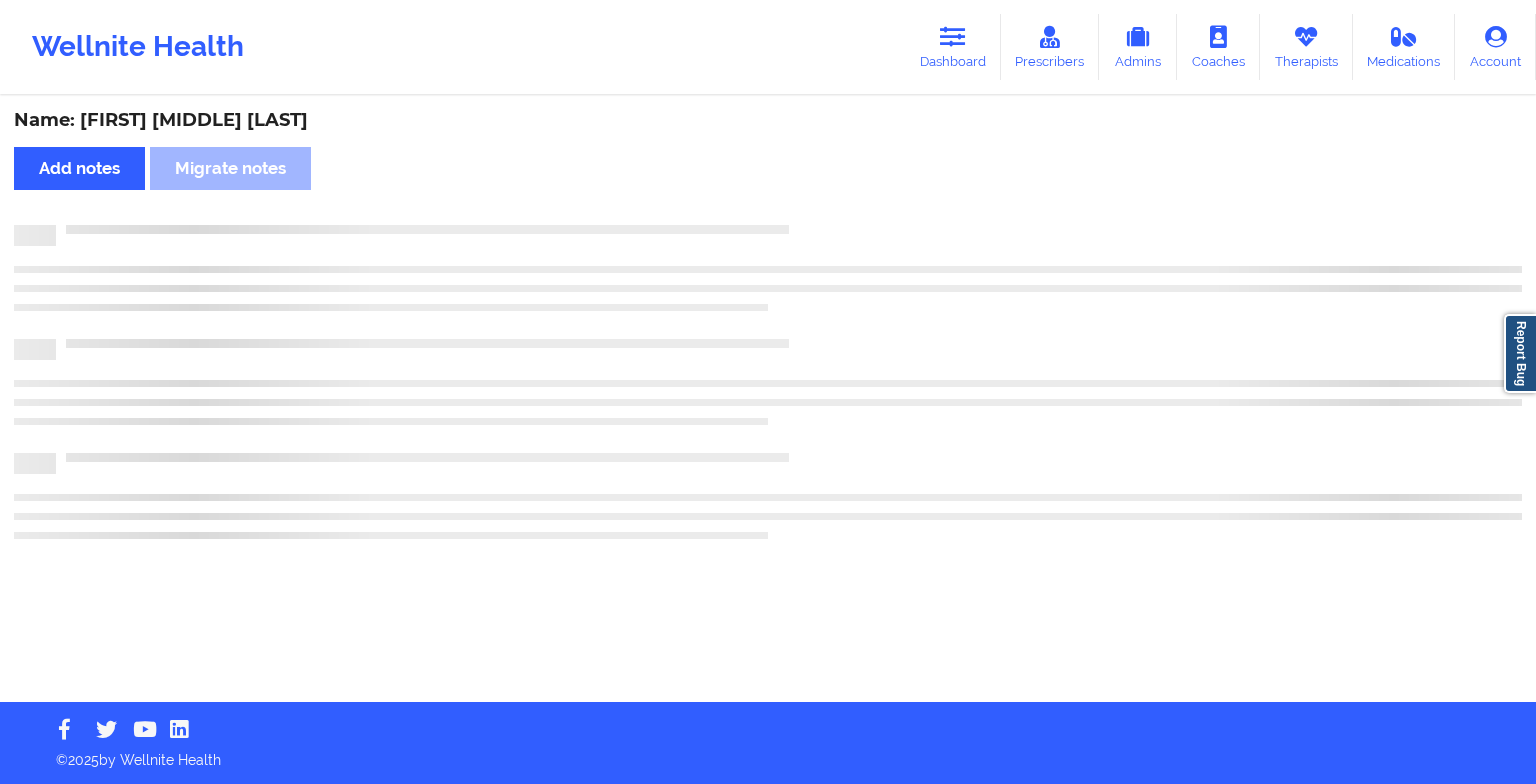 click on "Name: [FIRST] [LAST] Add notes Migrate notes" at bounding box center [768, 400] 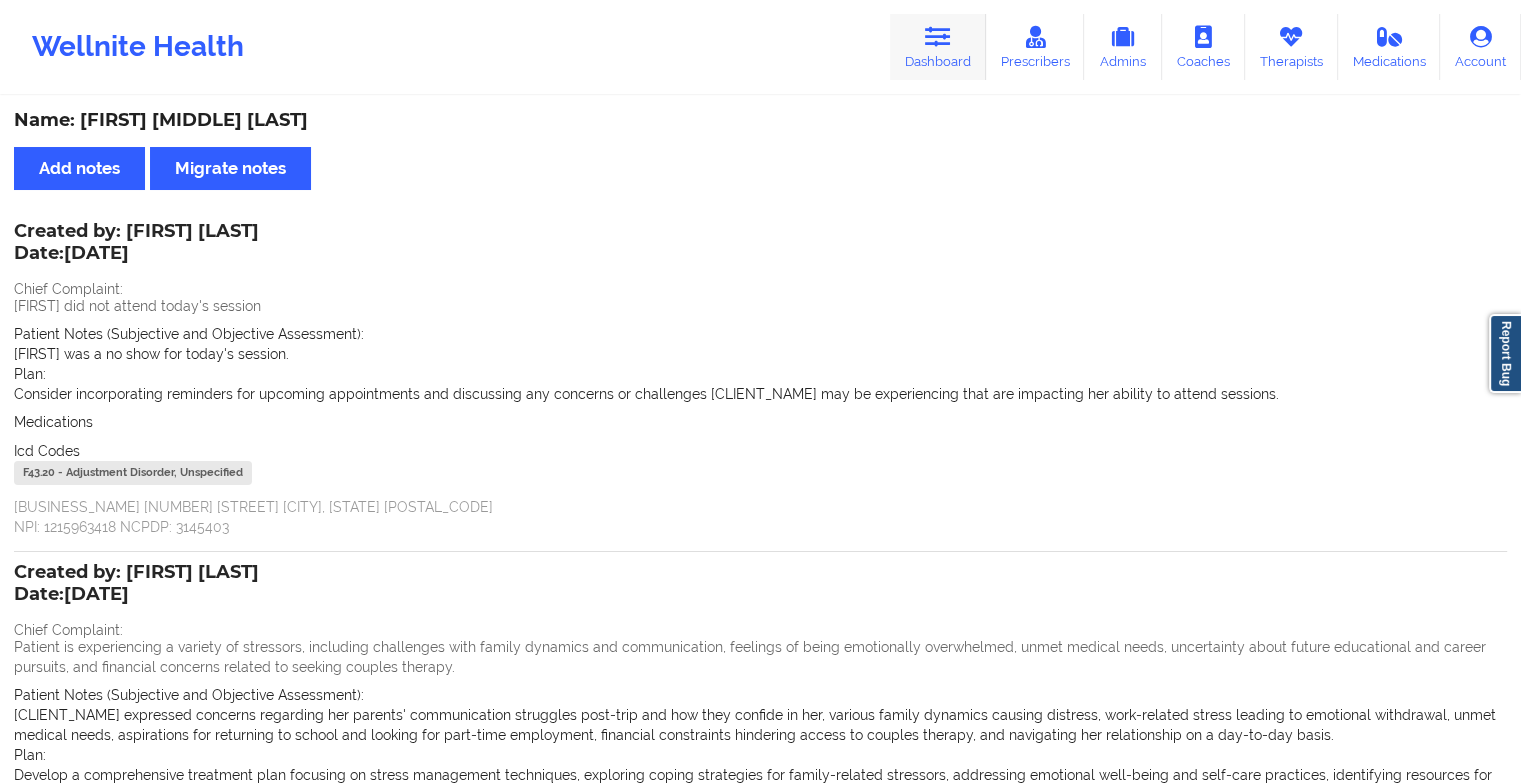 click on "Dashboard" at bounding box center [938, 47] 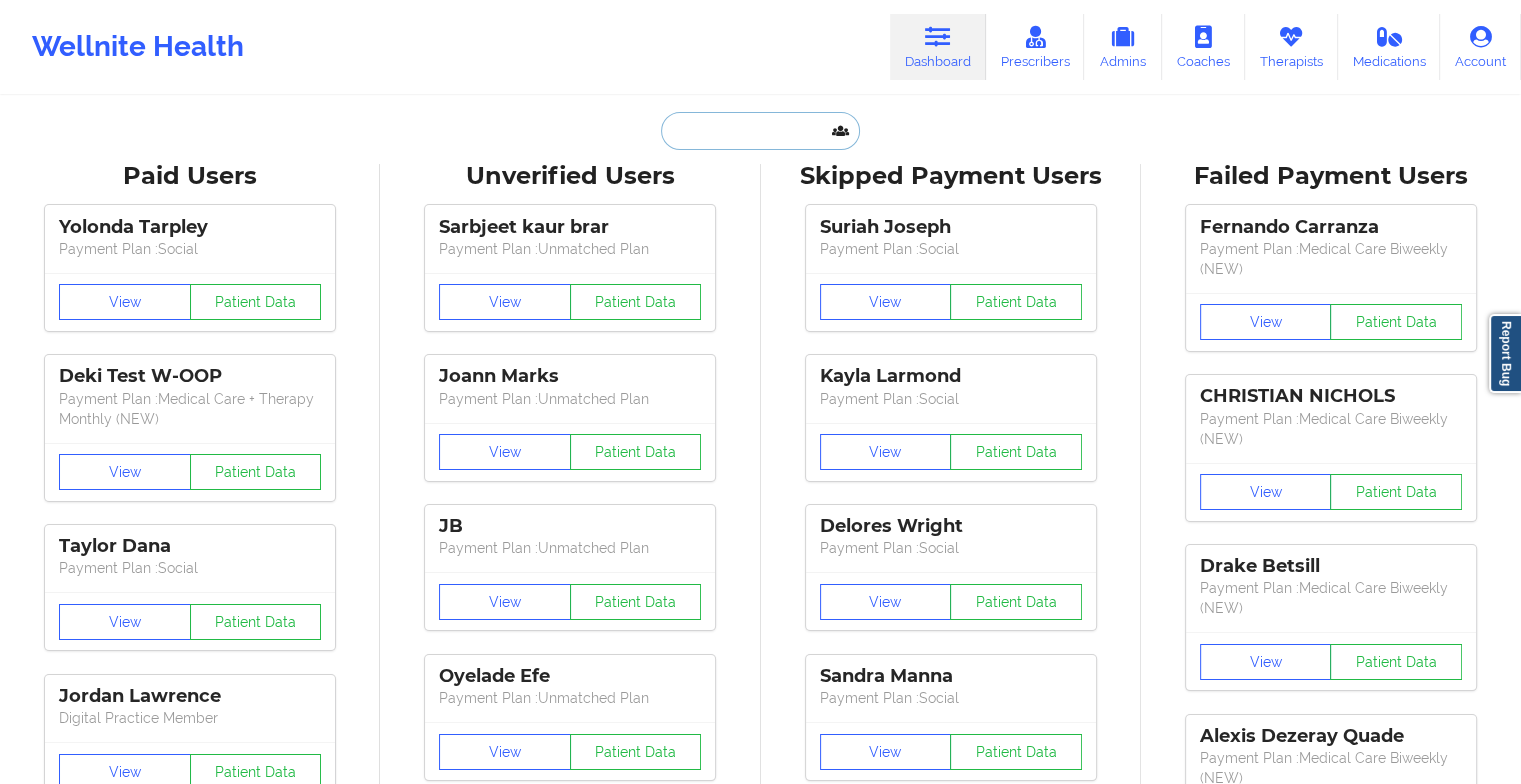 click at bounding box center [760, 131] 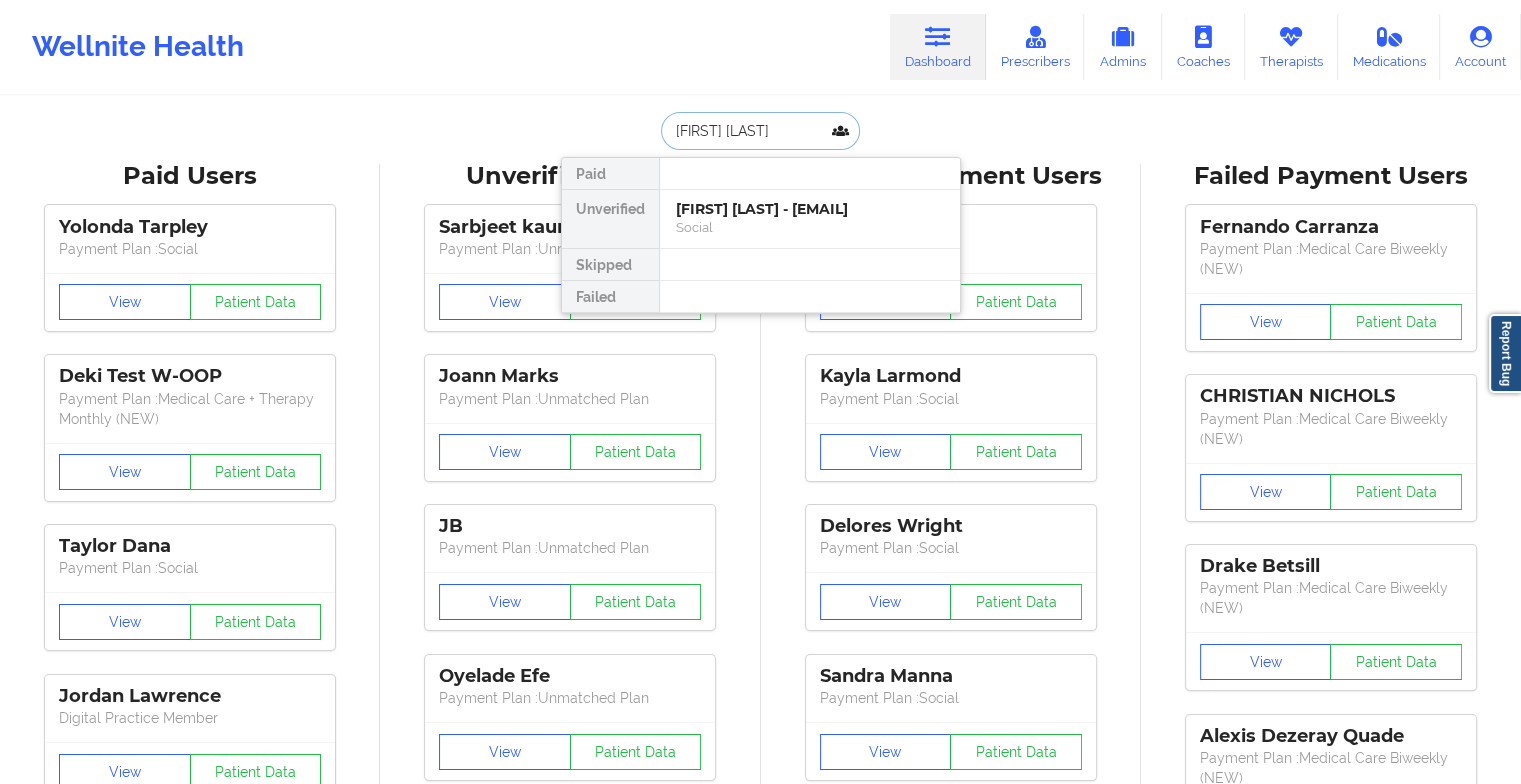 type on "dameian kni" 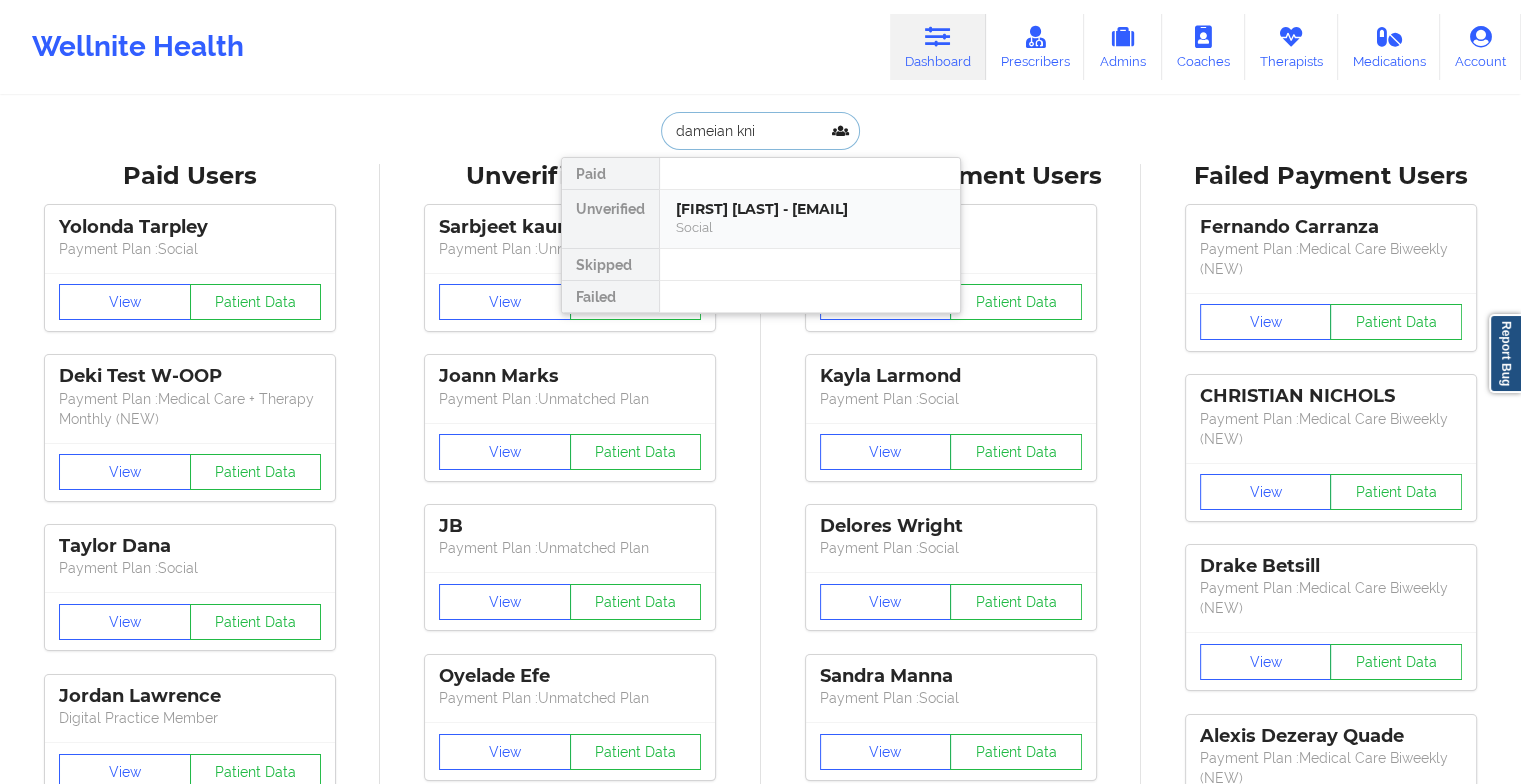 click on "[FIRST] [LAST] - [EMAIL]" at bounding box center (810, 209) 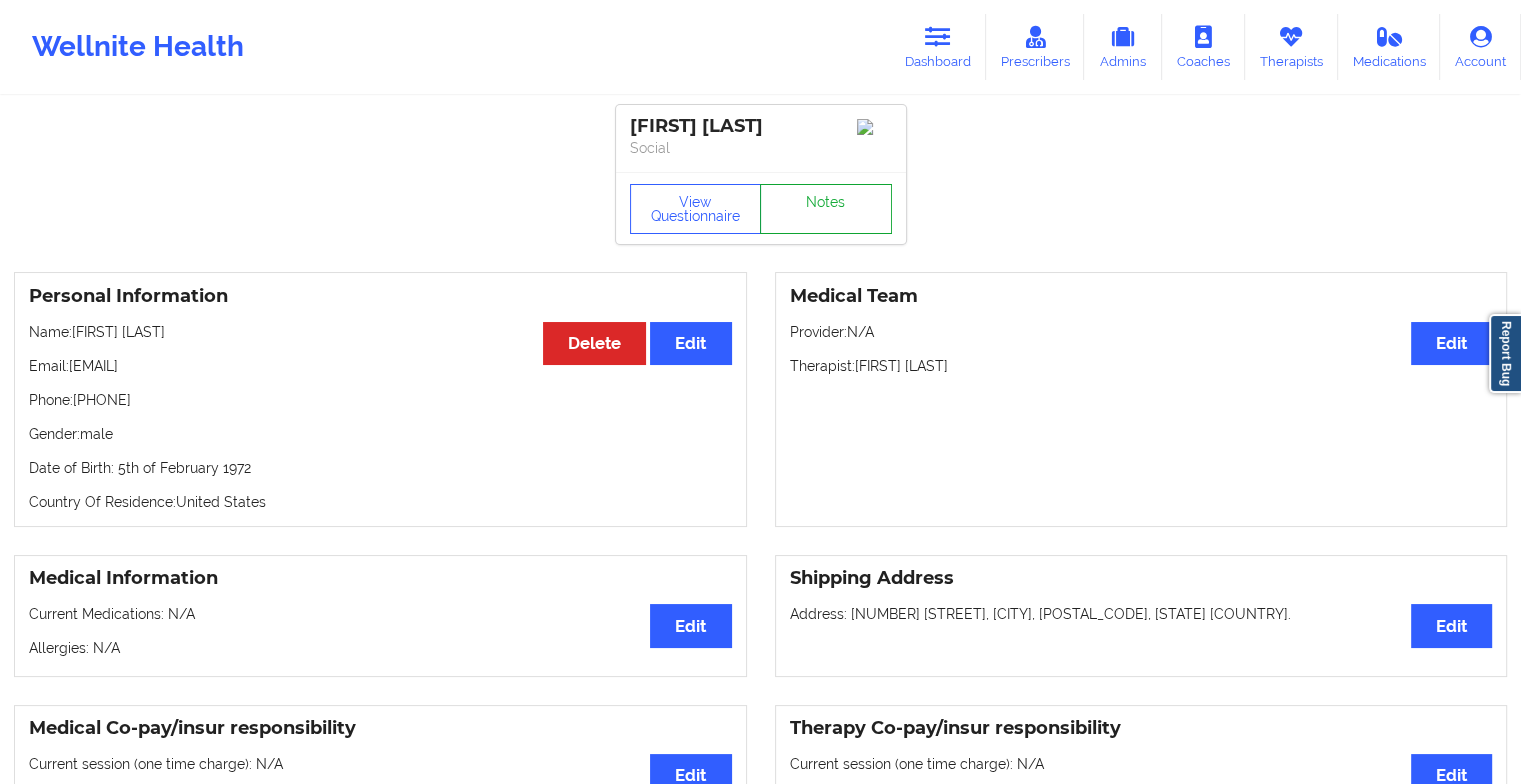 click on "Notes" at bounding box center (826, 209) 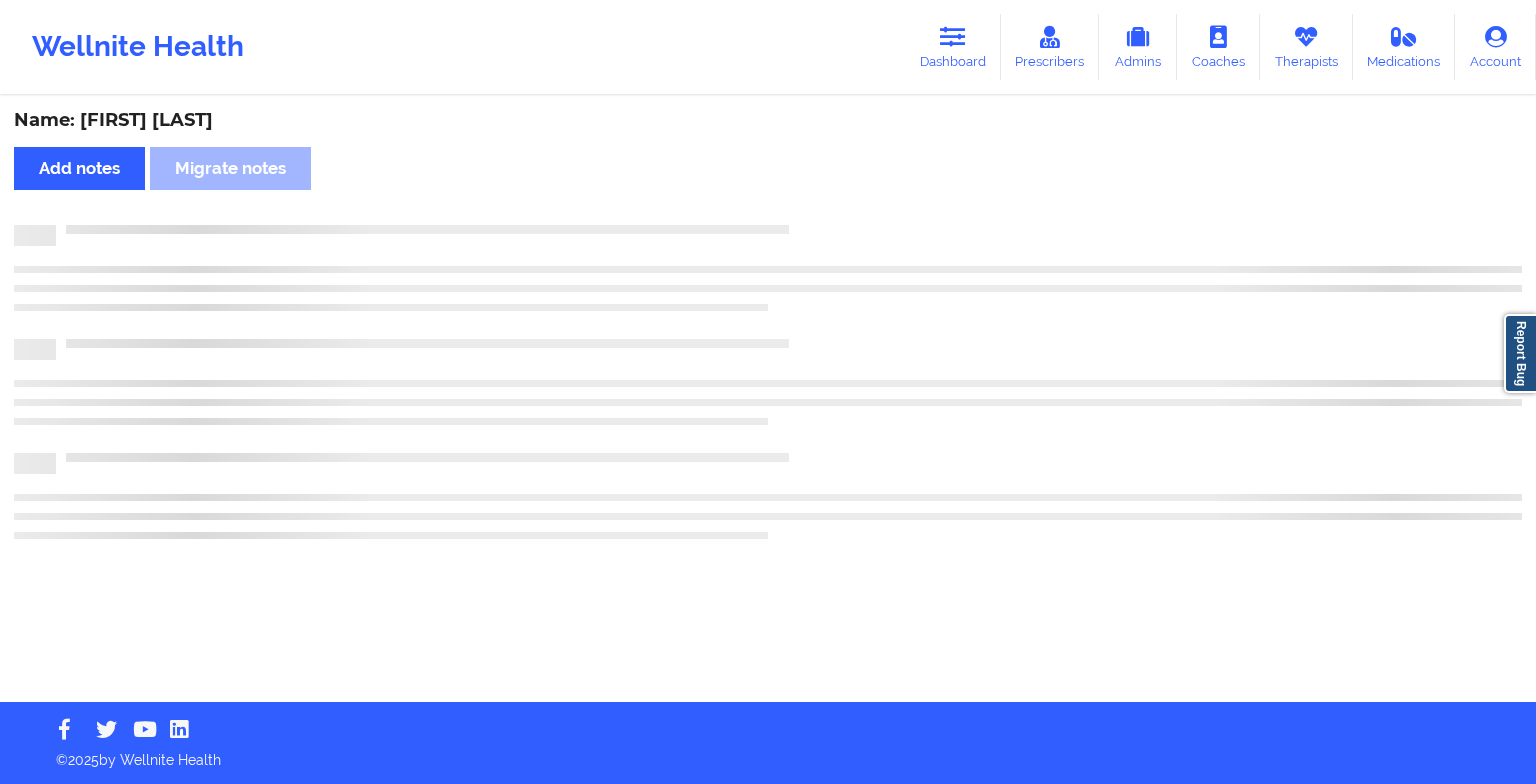 click on "Name: [FIRST] [LAST] Add notes Migrate notes" at bounding box center (768, 400) 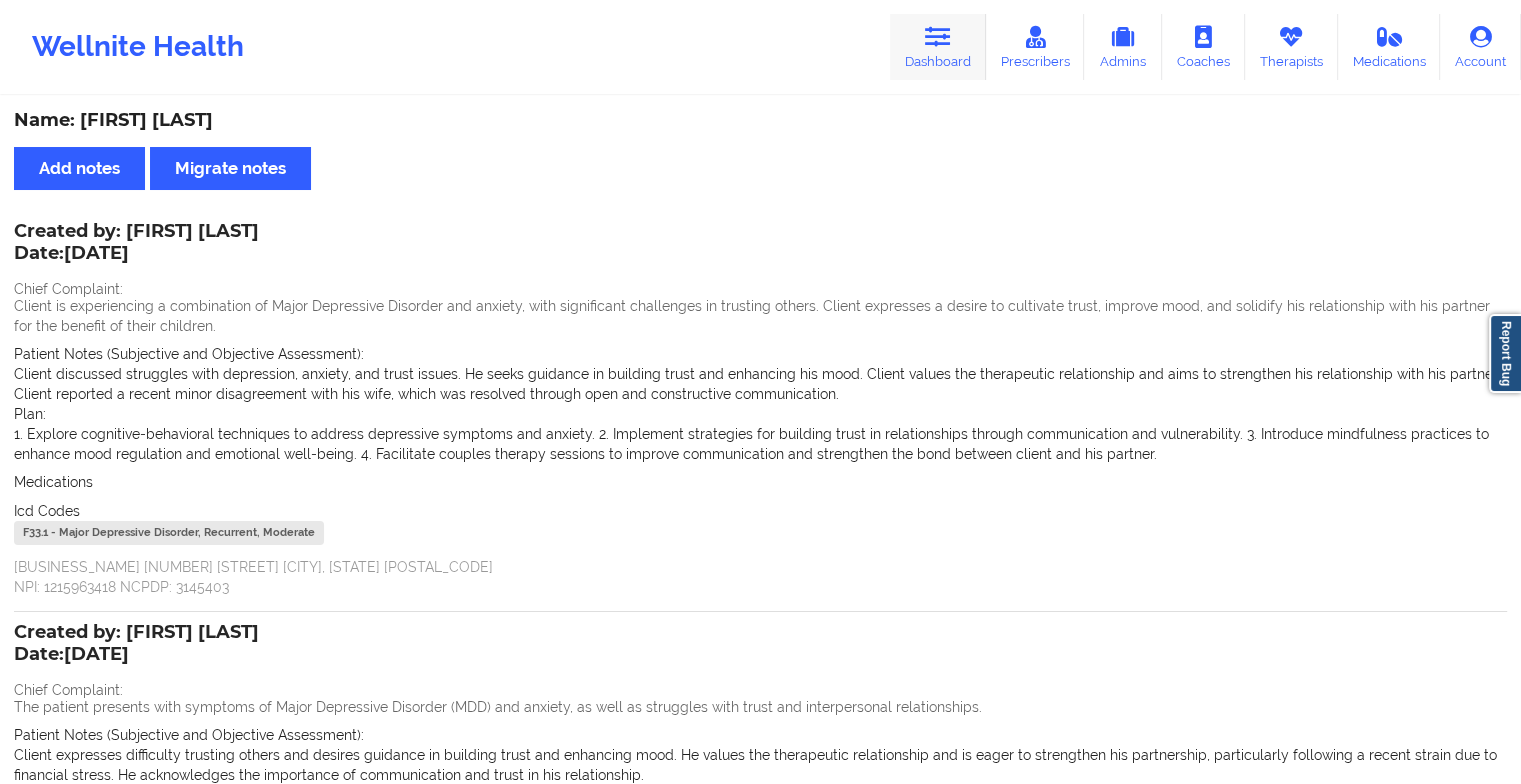 click at bounding box center (938, 37) 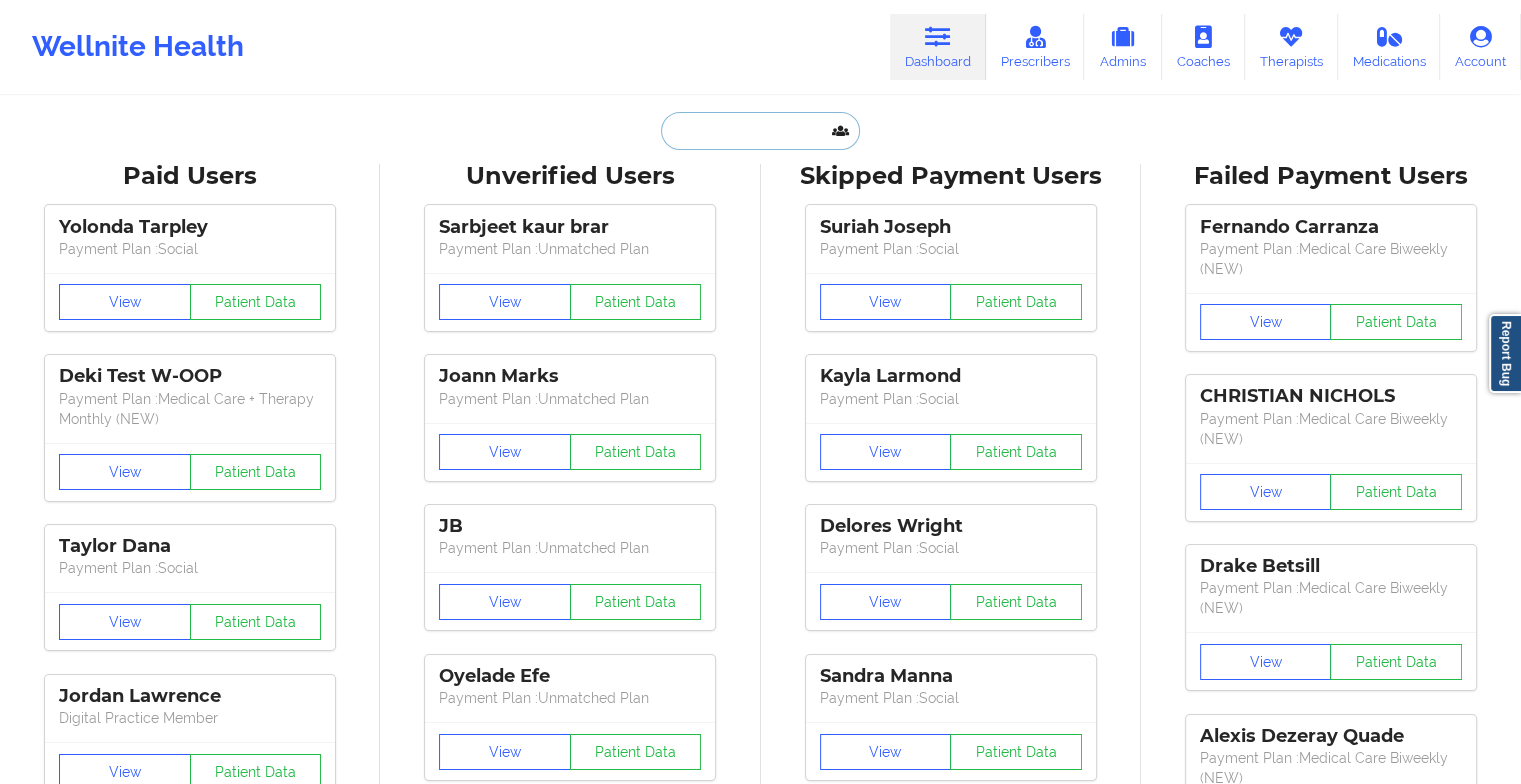 click at bounding box center [760, 131] 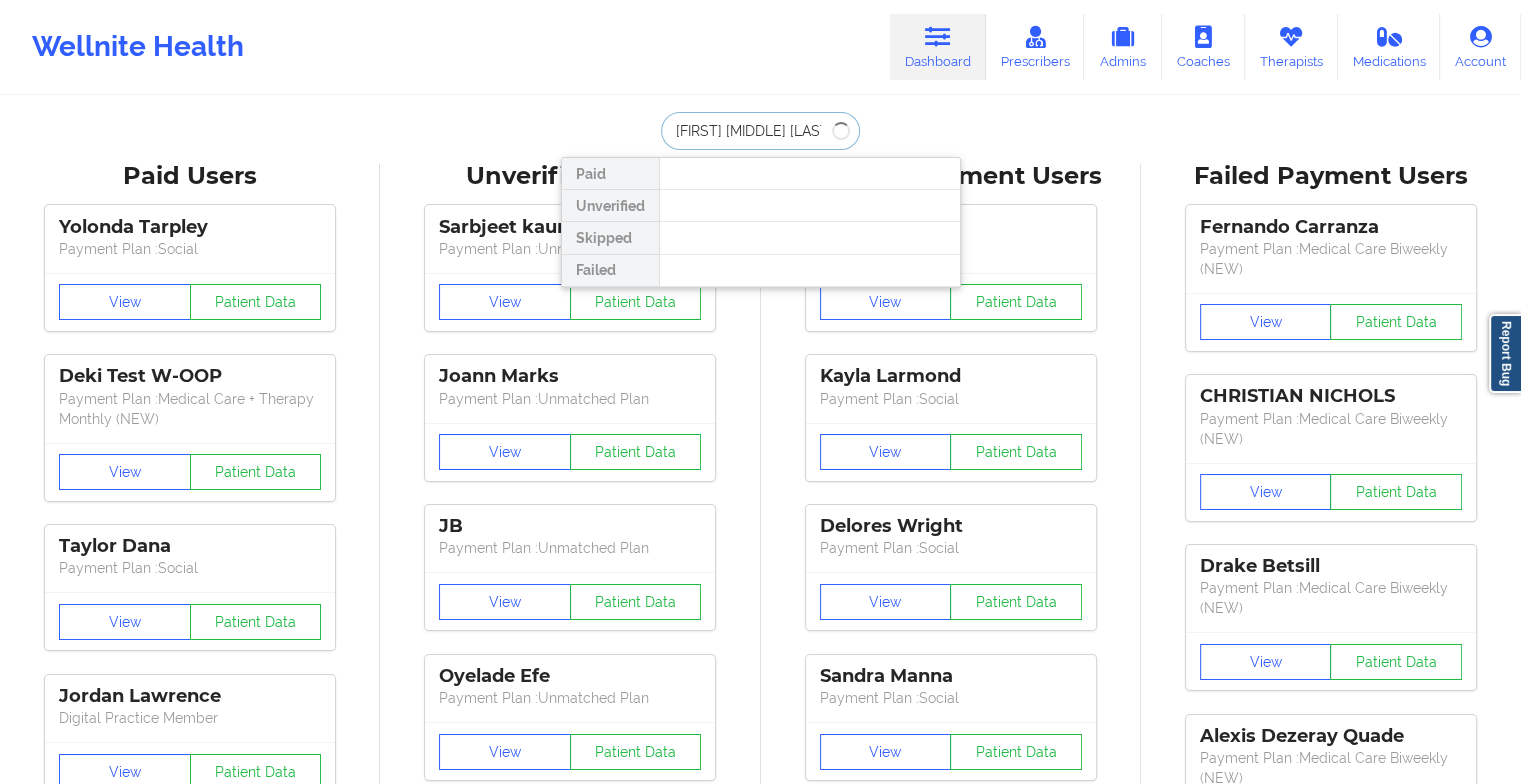 type on "brenda erin bolofs" 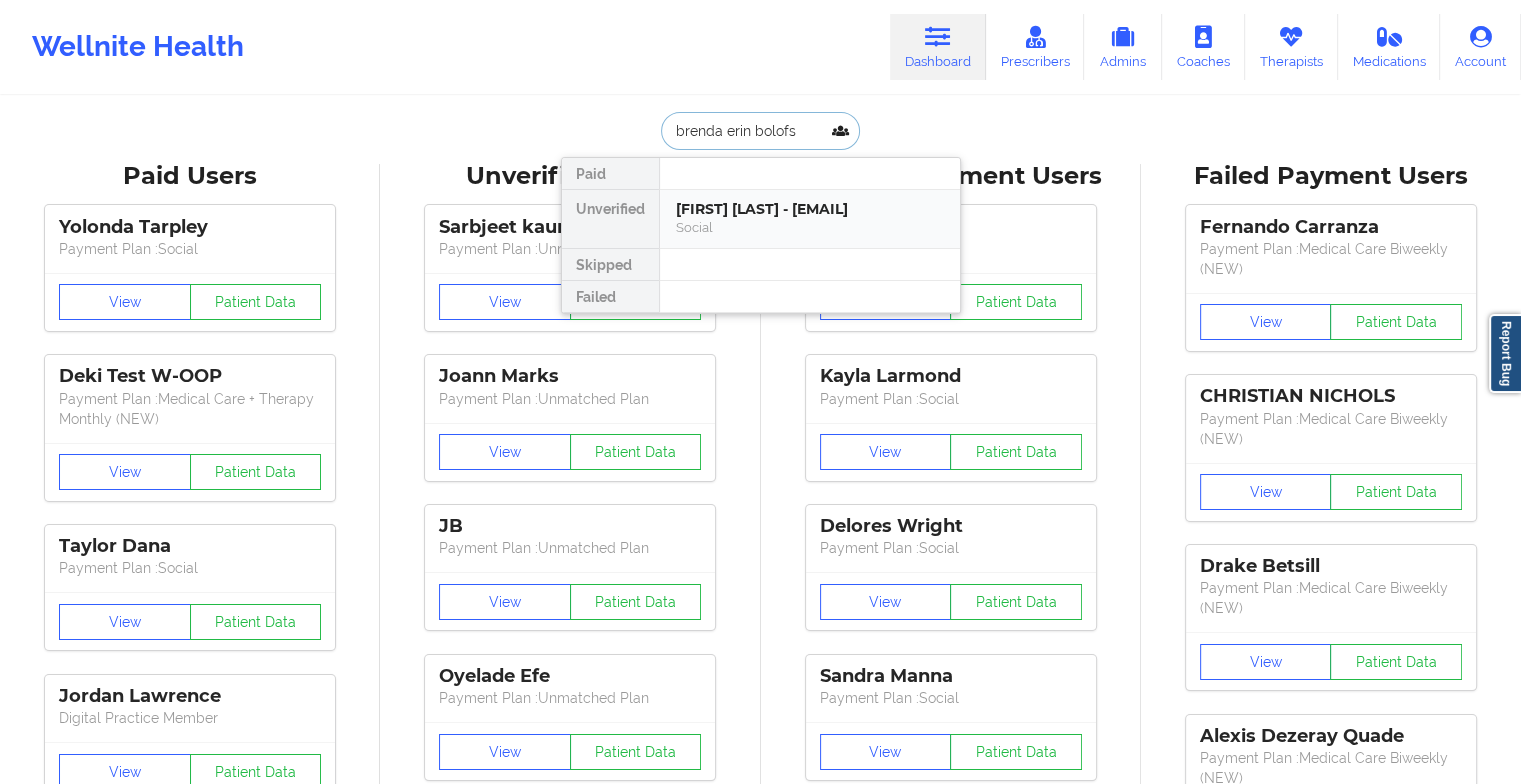 click on "[FIRST] [LAST] - [EMAIL]" at bounding box center (810, 209) 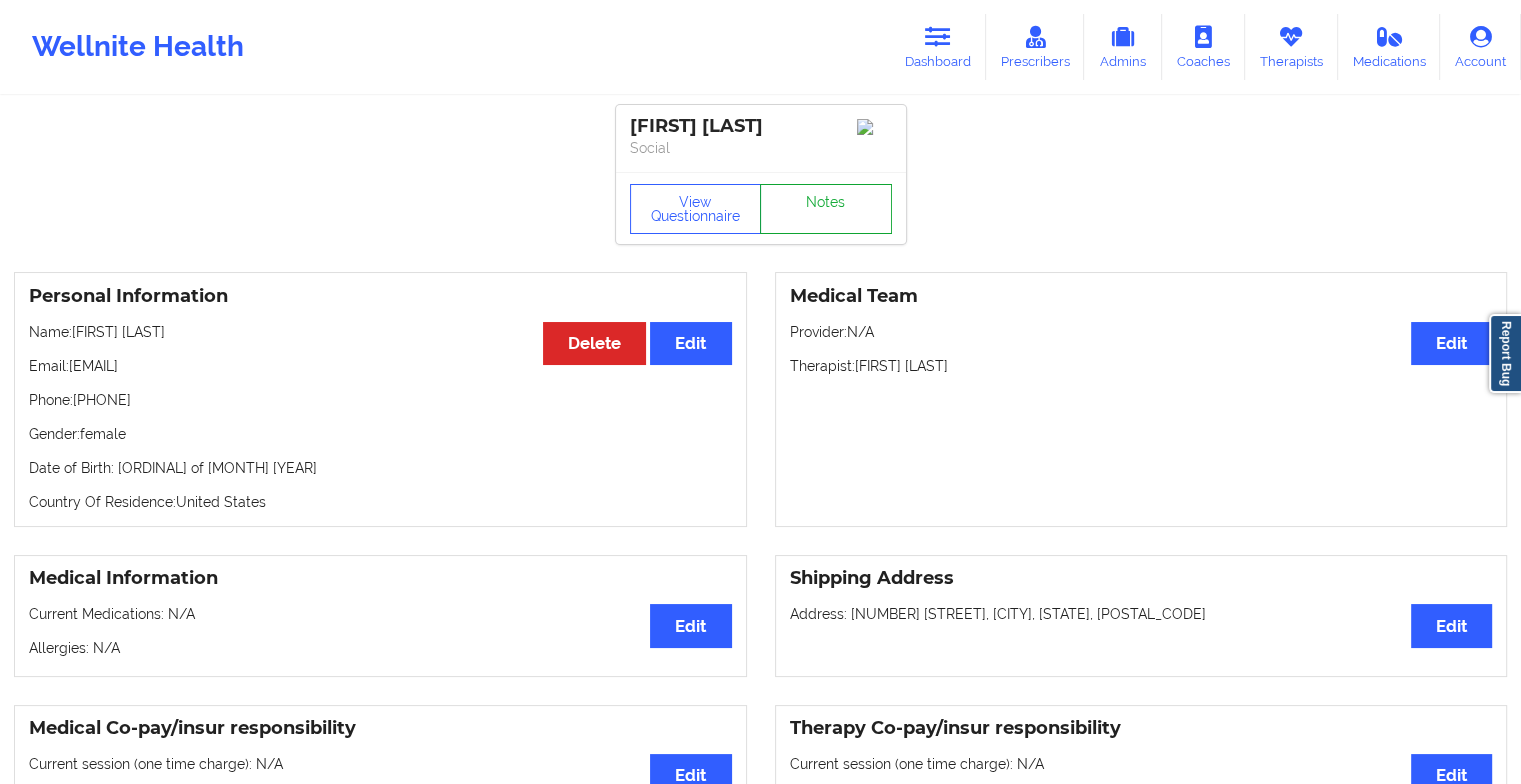 click on "Notes" at bounding box center [826, 209] 